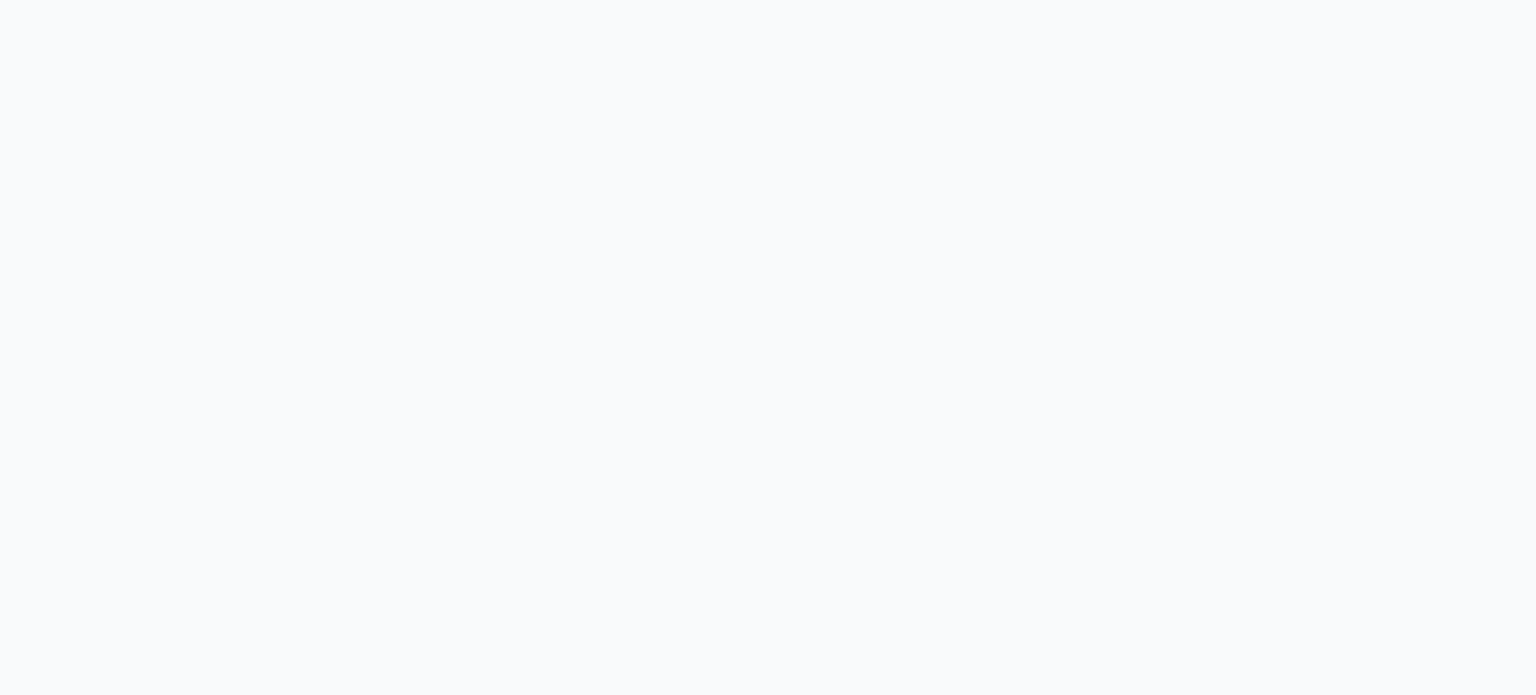 scroll, scrollTop: 0, scrollLeft: 0, axis: both 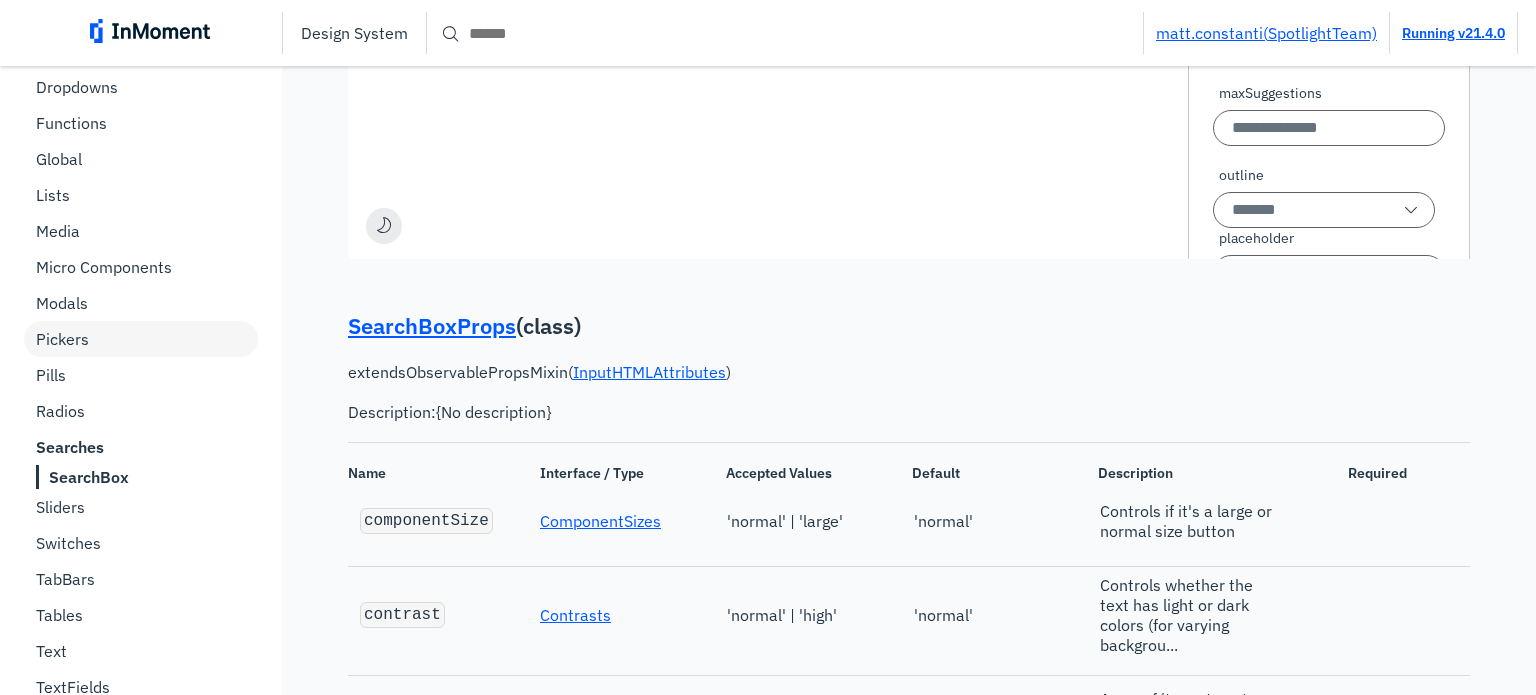 click on "Pickers" at bounding box center (141, 339) 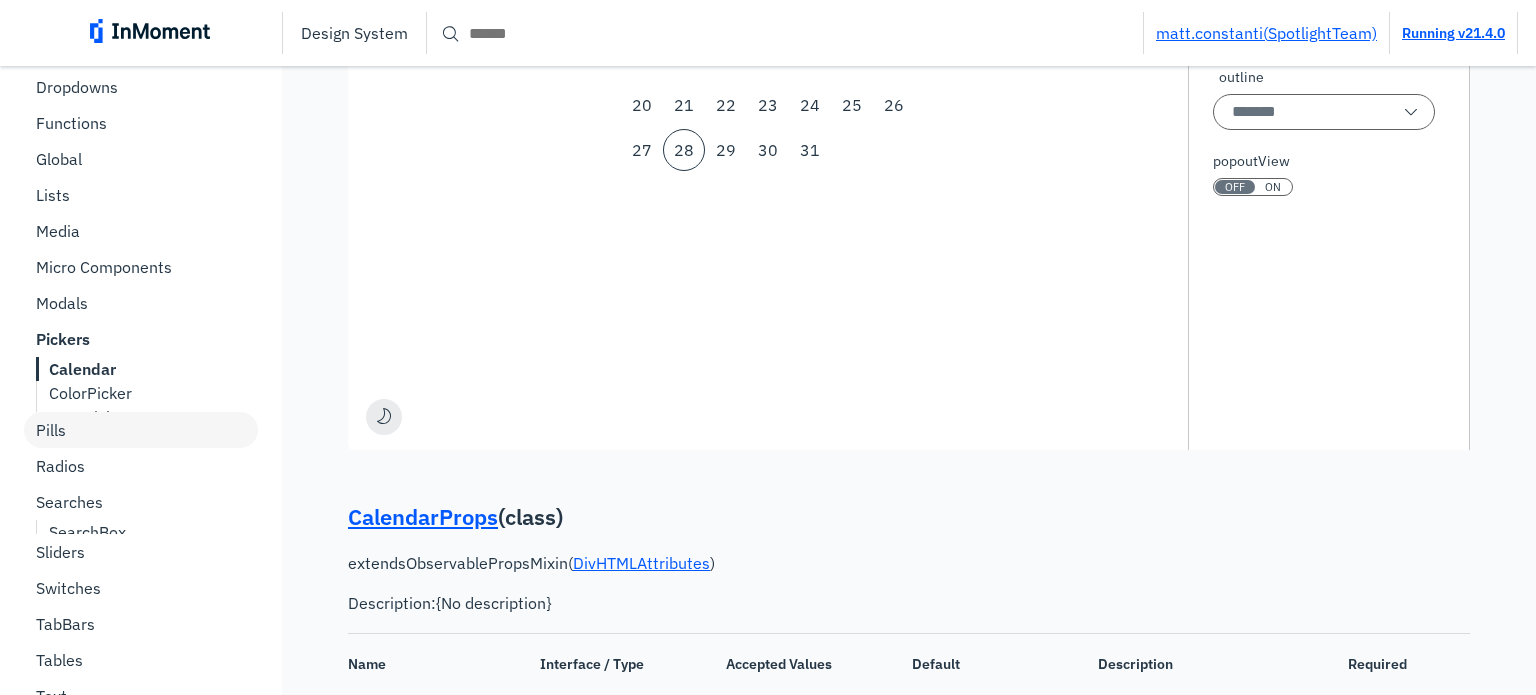 scroll, scrollTop: 0, scrollLeft: 0, axis: both 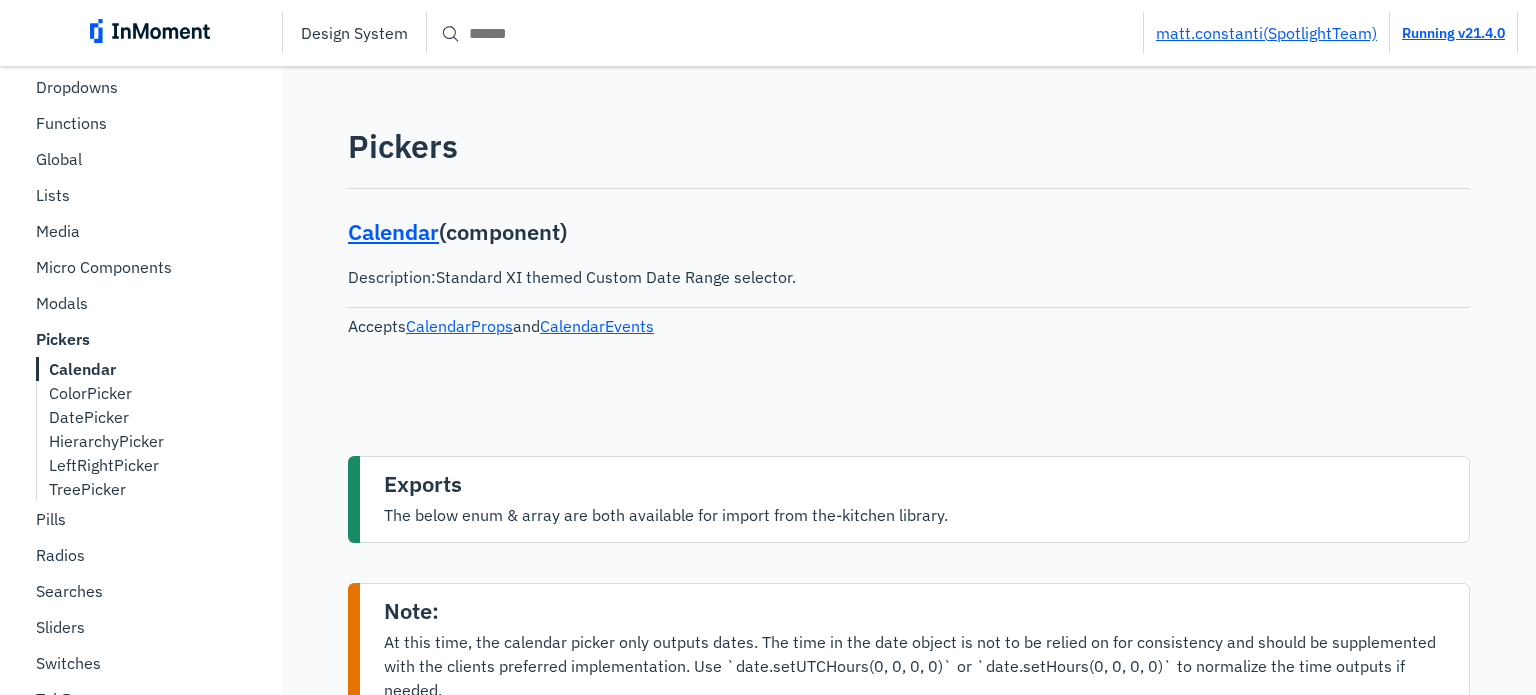 click on "Calendar" at bounding box center (82, 369) 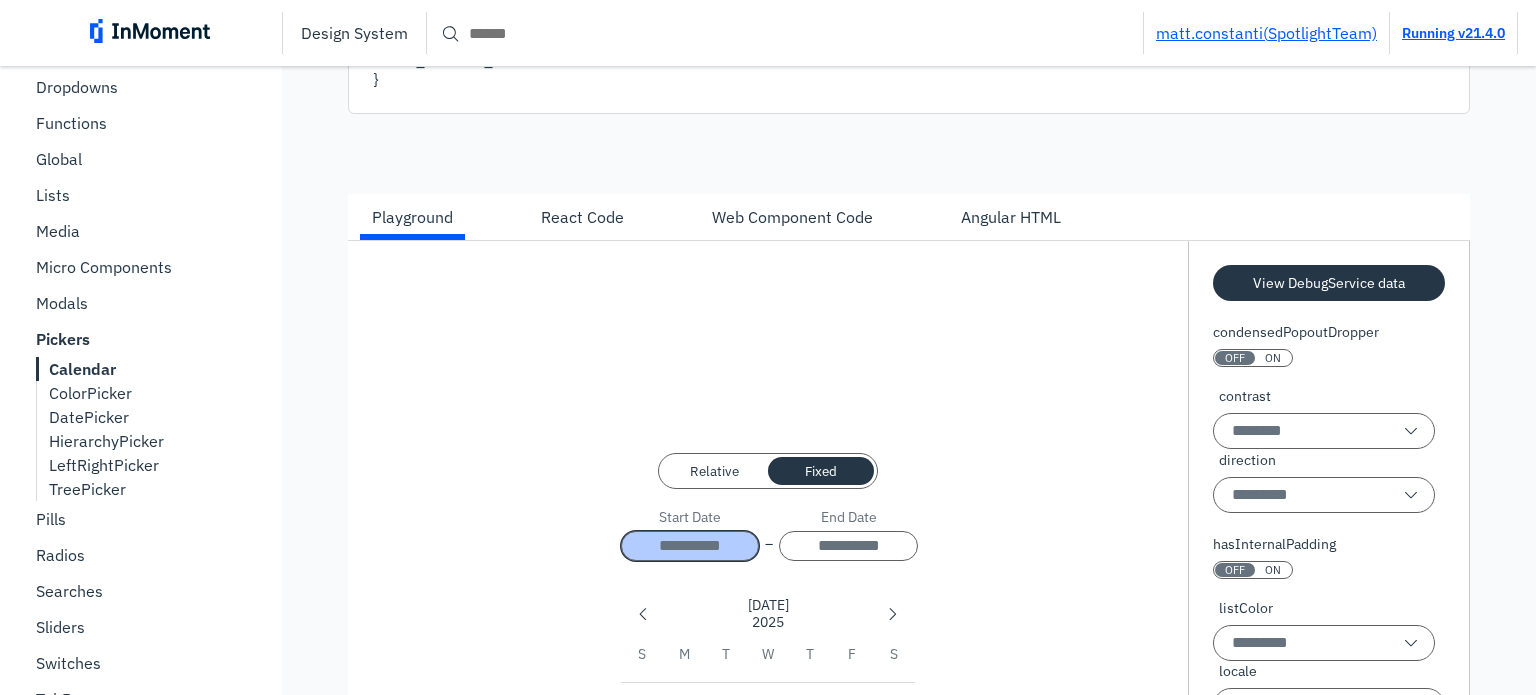 scroll, scrollTop: 1300, scrollLeft: 0, axis: vertical 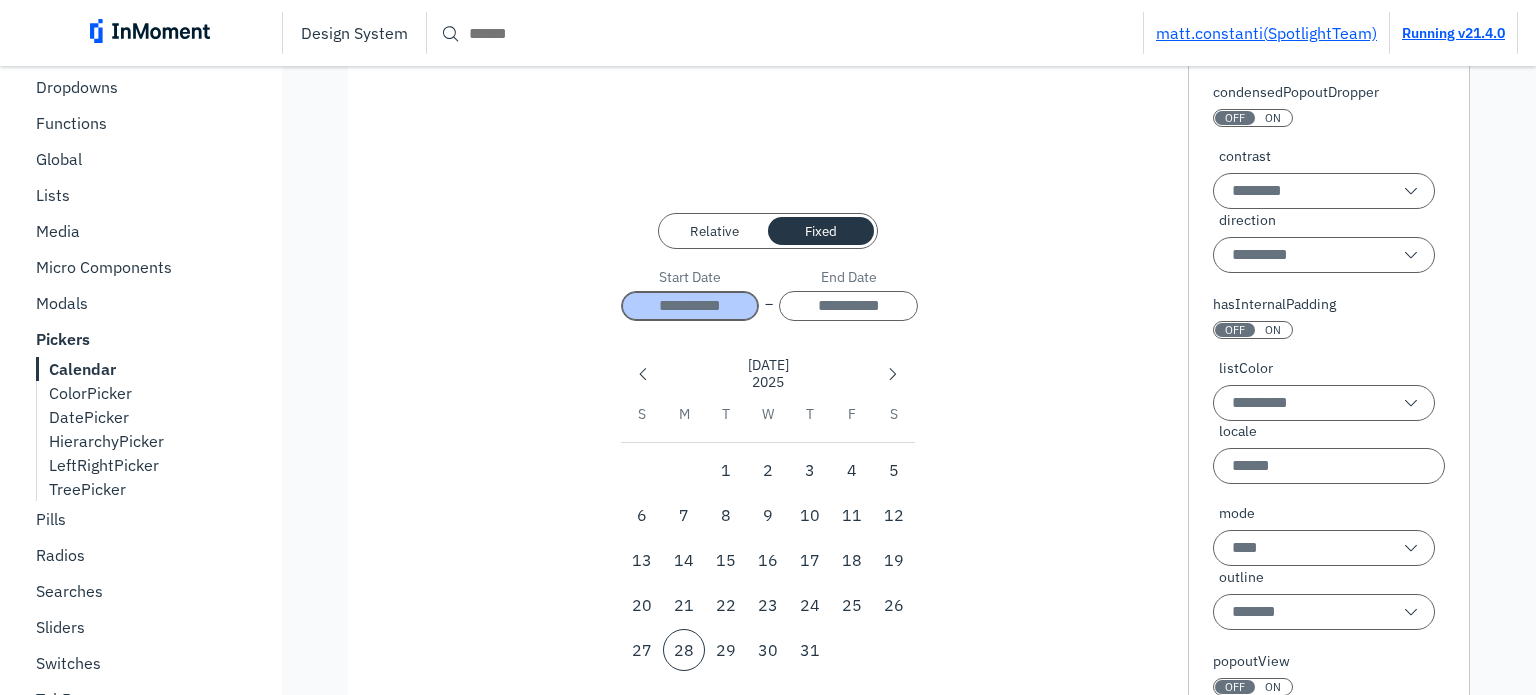 click on "Start Date" at bounding box center (690, 306) 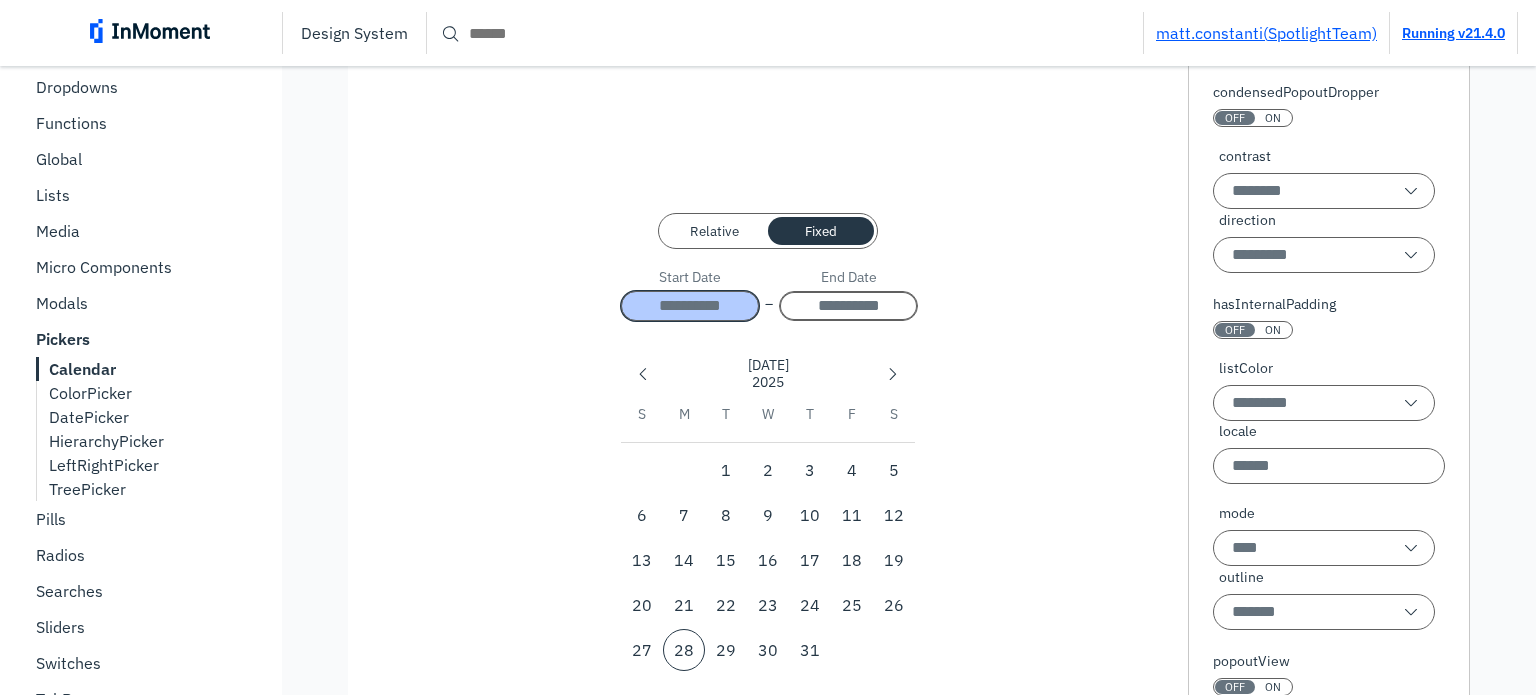 click on "End Date" at bounding box center (848, 306) 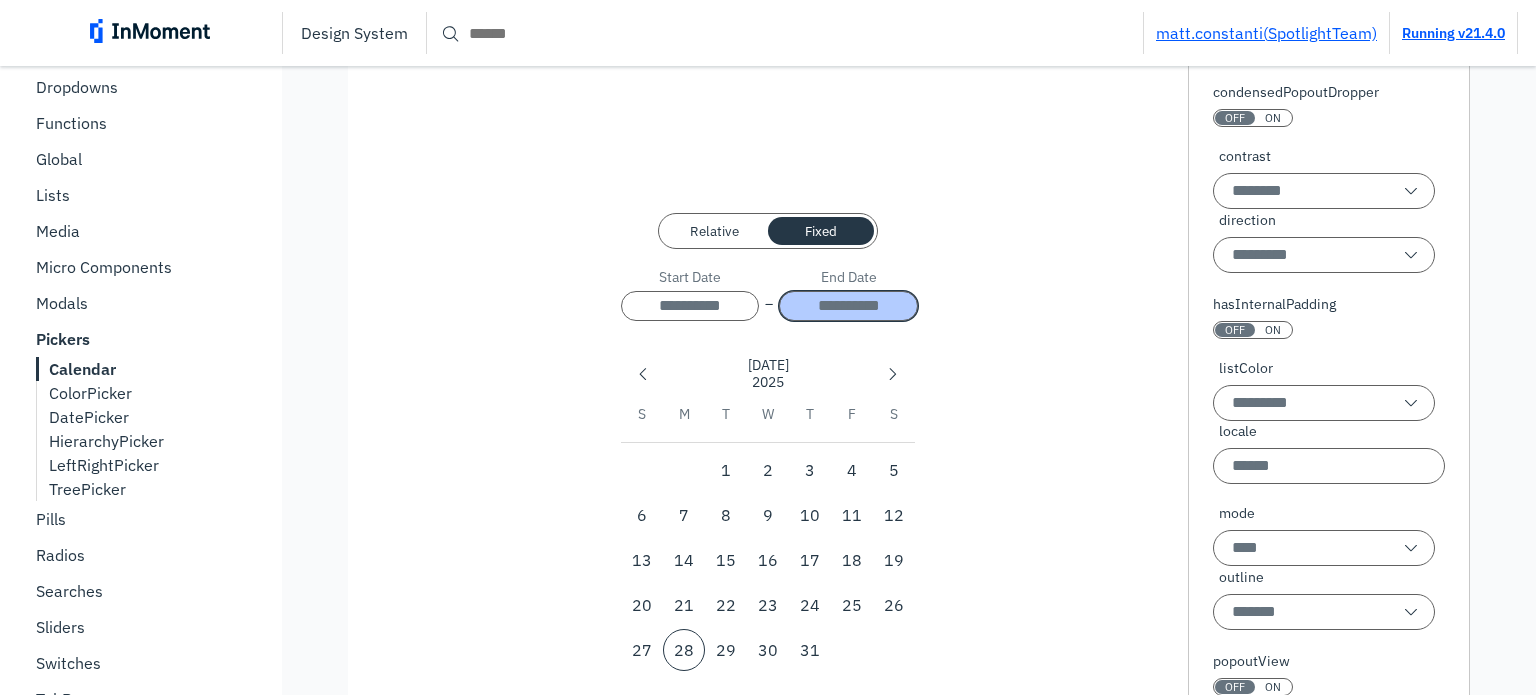 click on "Relative Fixed Start Date x – End Date x [DATE] S M T W T F S 1 2 3 4 5 6 7 8 9 10 11 12 13 14 15 16 17 18 19 20 21 22 23 24 25 26 27 28 29 [DATE] S M T W T F S     1 2 3 4 5 6 7 8 9 10 11 12 13 14 15 16 17 18 19 20 21 22 23 24 25 26 27 28 29 30 [DATE] S M T W T F S           1 2 3 4 5 6 7 8 9 10 11 12 13 14 15 16 17 18 19 20 21 22 23 24 25 26 27 28 29 30 31 [DATE] S M T W T F S   1 2 3 4 5 6 7 8 9 10 11 12 13 14 15 16 17 18 19 20 21 22 23 24 25 26 27 28 29 30" at bounding box center [768, 475] 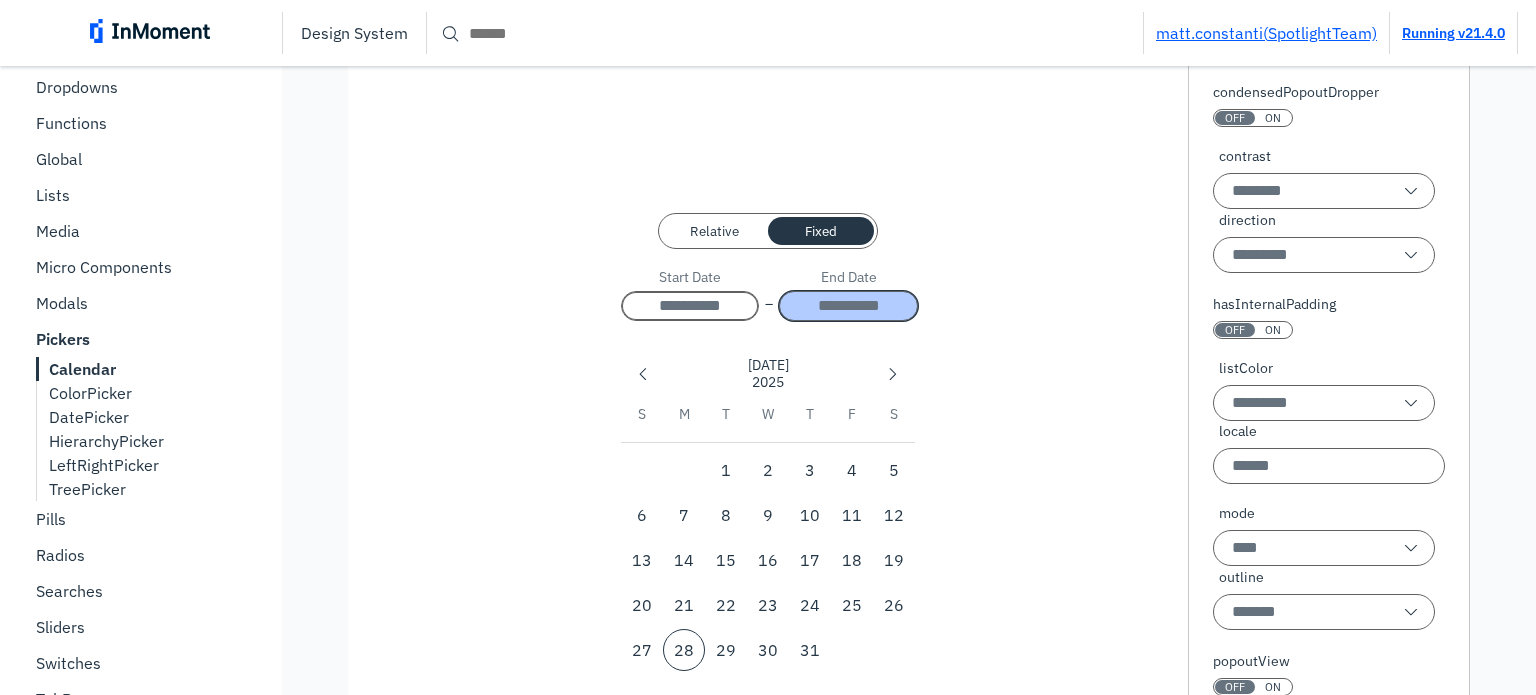 click on "Start Date" at bounding box center [690, 306] 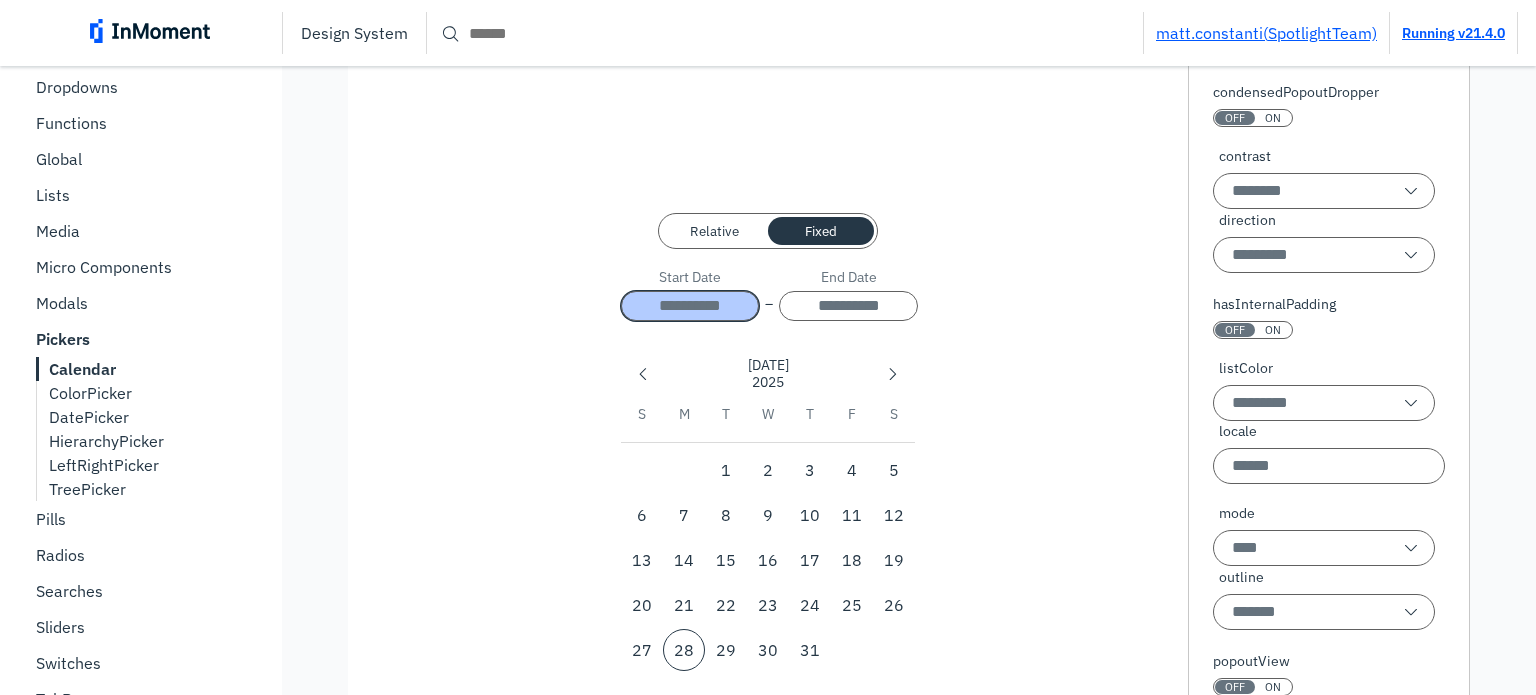 click on "Relative Fixed Start Date x – End Date x [DATE] S M T W T F S 1 2 3 4 5 6 7 8 9 10 11 12 13 14 15 16 17 18 19 20 21 22 23 24 25 26 27 28 29 [DATE] S M T W T F S     1 2 3 4 5 6 7 8 9 10 11 12 13 14 15 16 17 18 19 20 21 22 23 24 25 26 27 28 29 30 [DATE] S M T W T F S           1 2 3 4 5 6 7 8 9 10 11 12 13 14 15 16 17 18 19 20 21 22 23 24 25 26 27 28 29 30 31 [DATE] S M T W T F S   1 2 3 4 5 6 7 8 9 10 11 12 13 14 15 16 17 18 19 20 21 22 23 24 25 26 27 28 29 30" at bounding box center (768, 475) 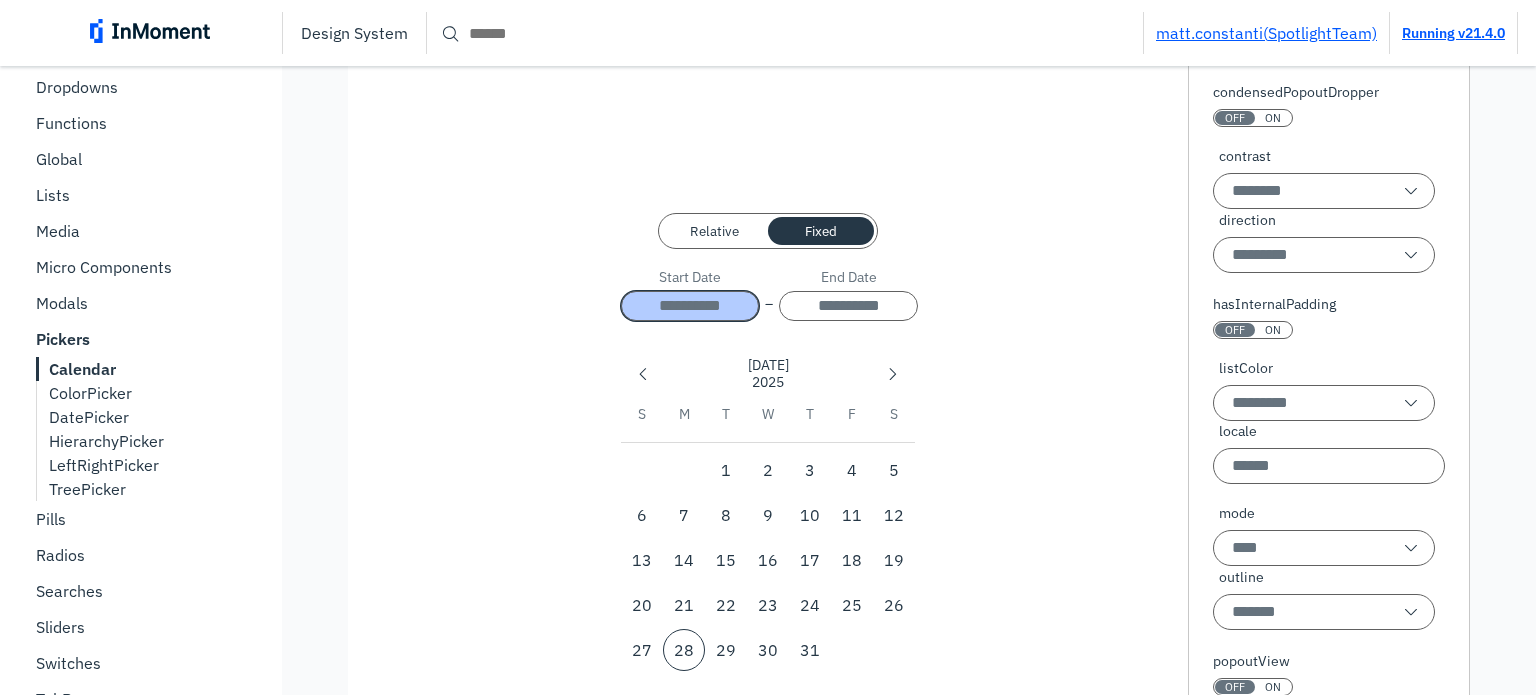 click on "Relative" at bounding box center [714, 231] 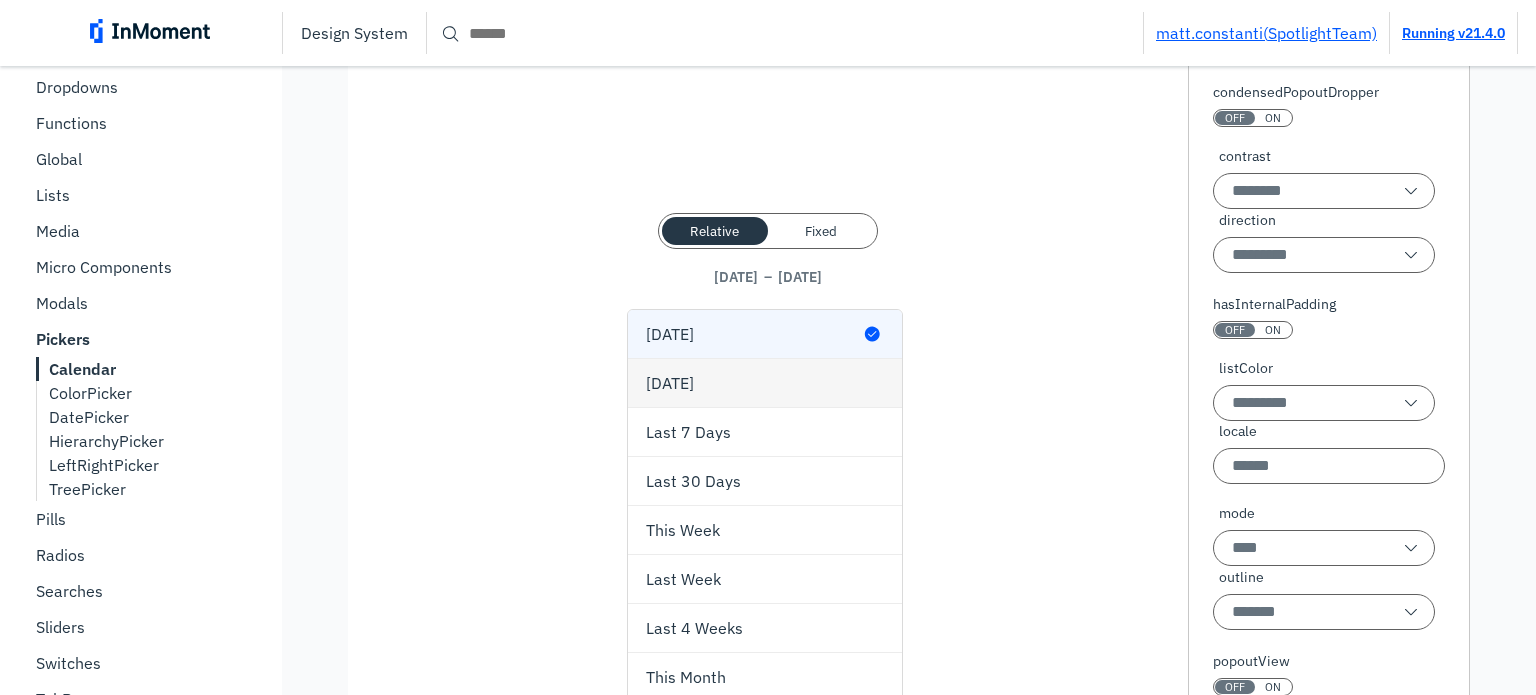 click on "[DATE]" at bounding box center [768, 383] 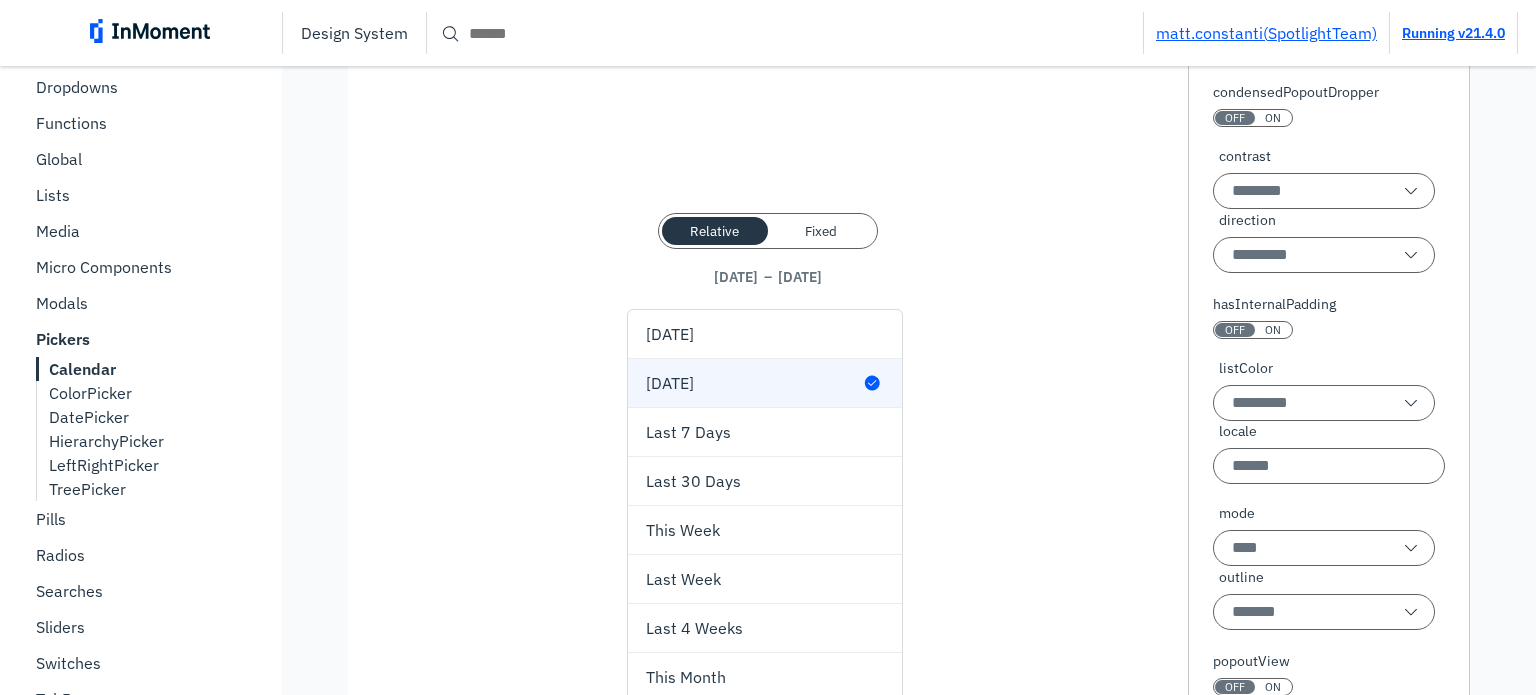 click on "Fixed" at bounding box center (821, 231) 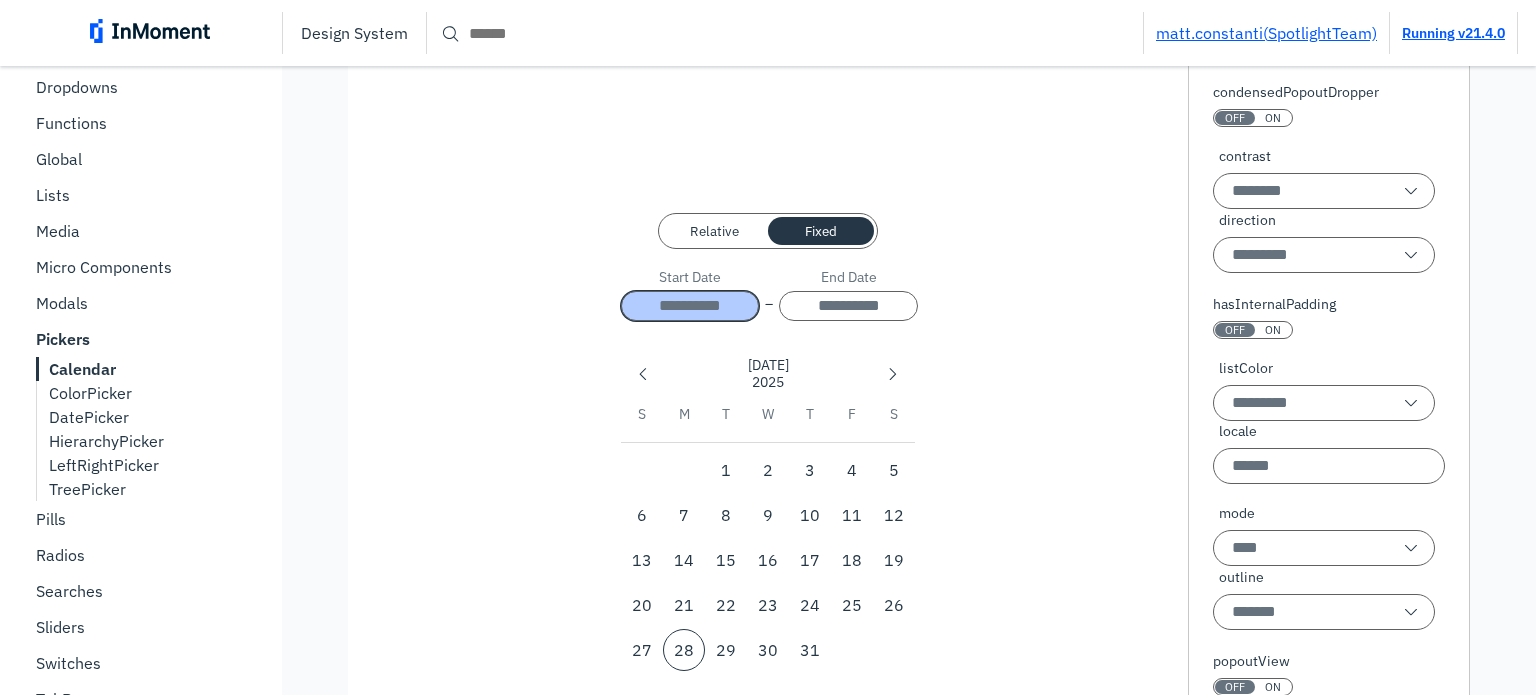 click on "Relative" at bounding box center (715, 231) 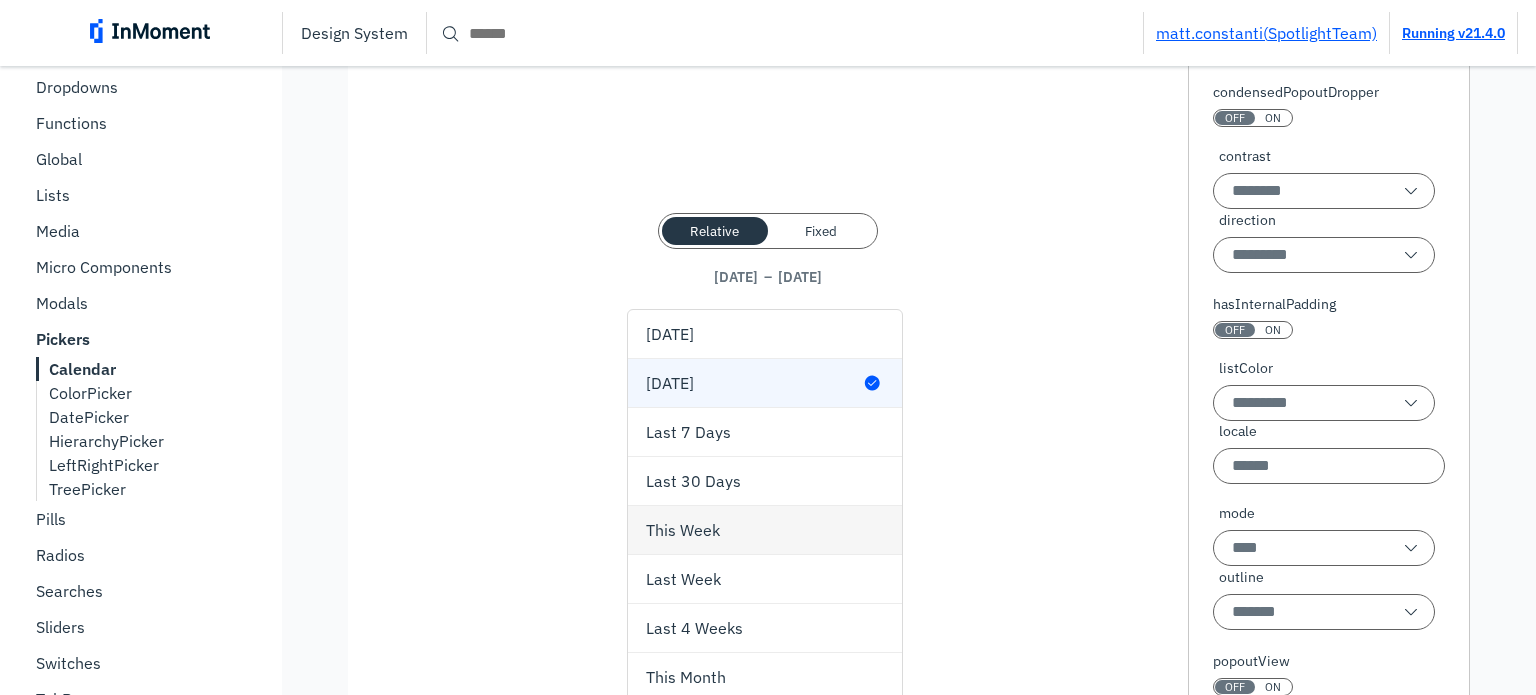 click on "This Week" at bounding box center (768, 530) 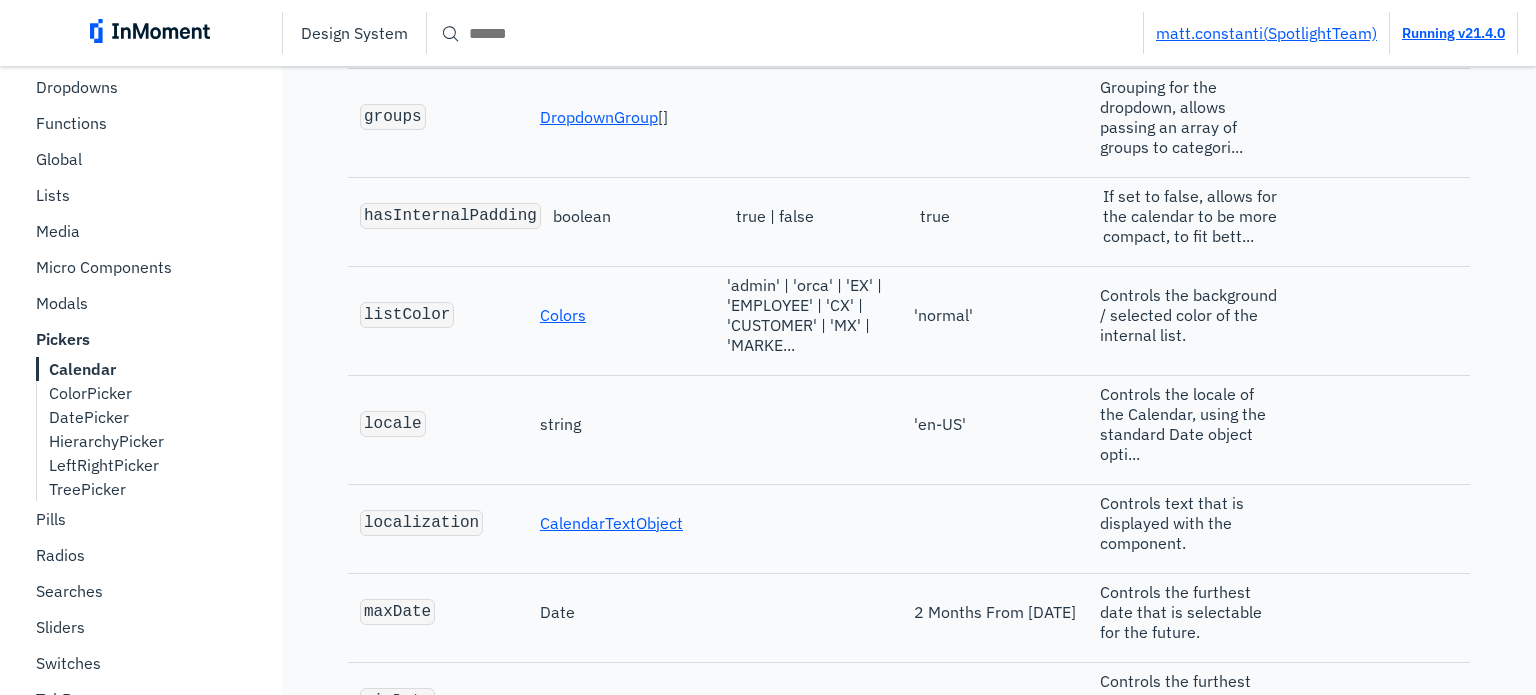 scroll, scrollTop: 3000, scrollLeft: 0, axis: vertical 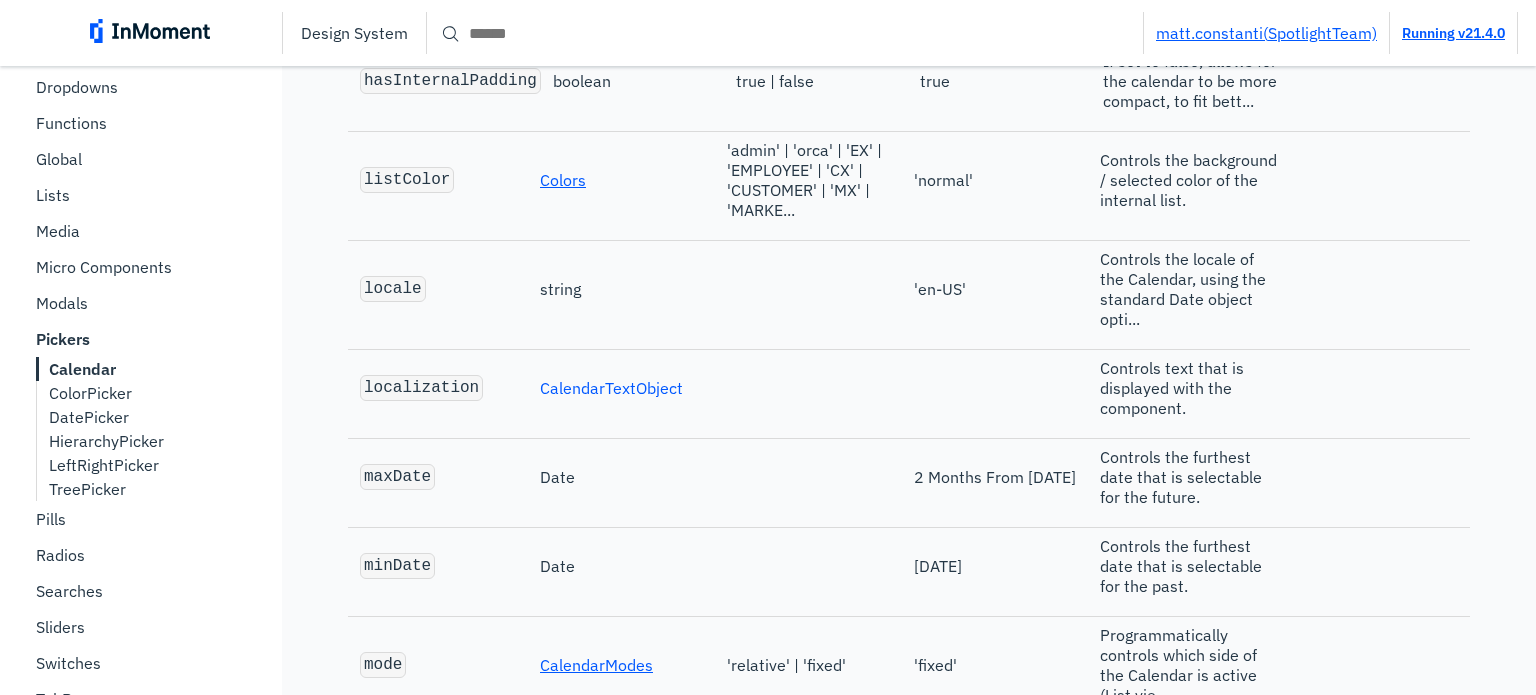 click on "CalendarTextObject" at bounding box center (611, 388) 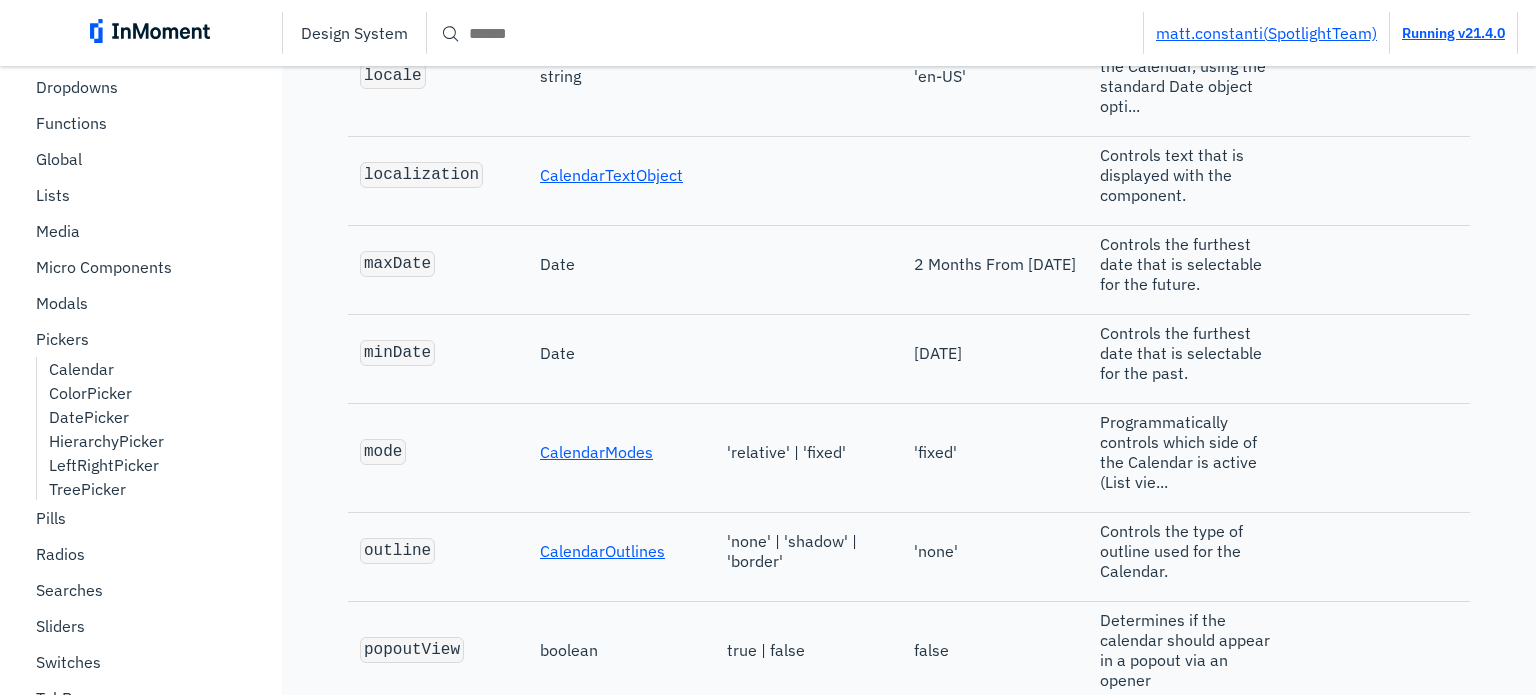 type on "****" 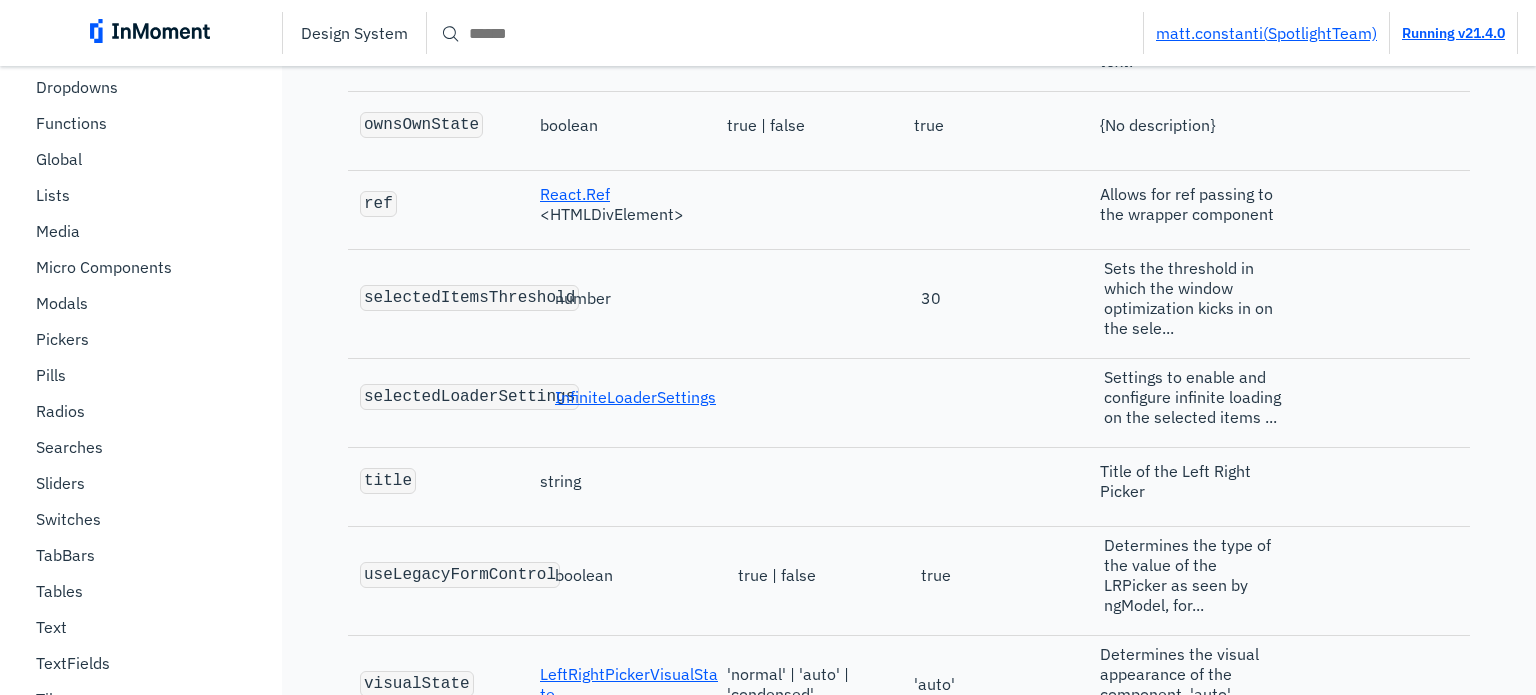 scroll, scrollTop: 3059, scrollLeft: 0, axis: vertical 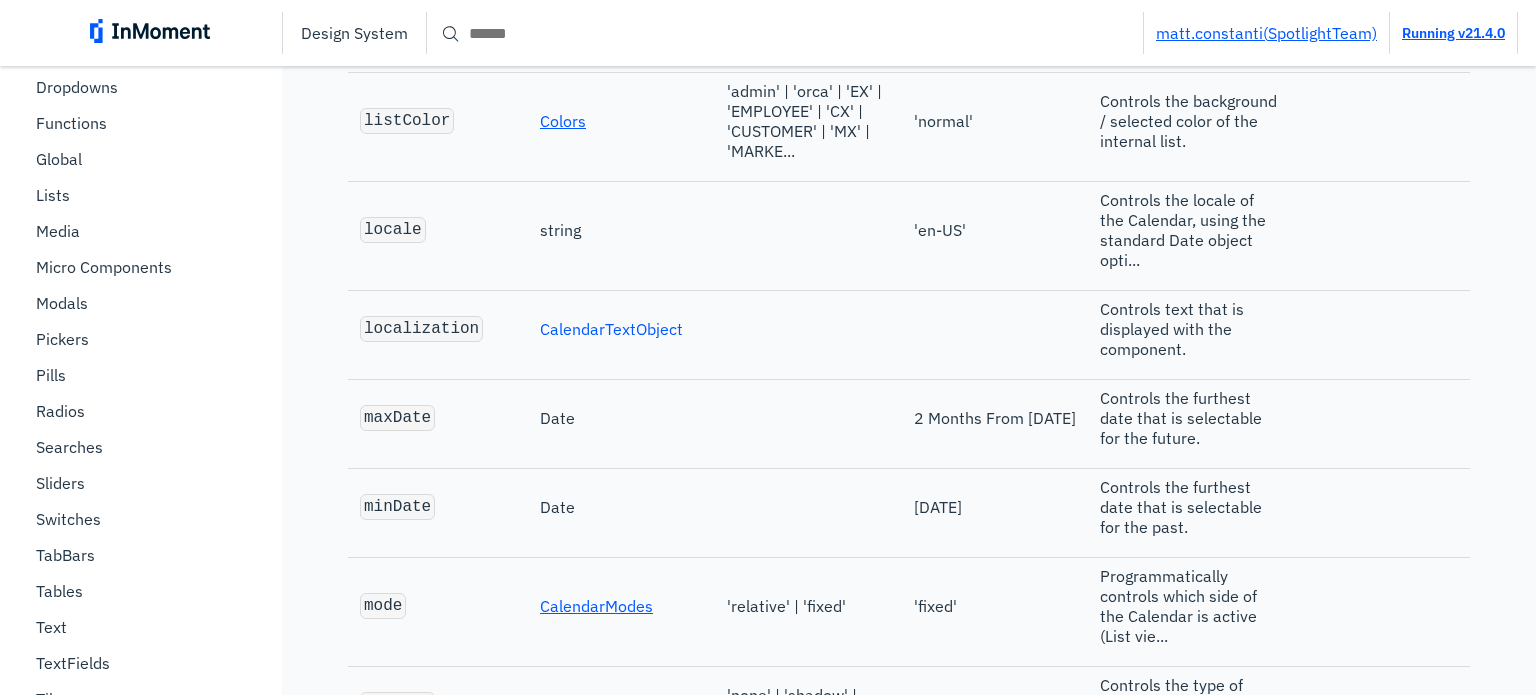 click on "CalendarTextObject" at bounding box center (611, 329) 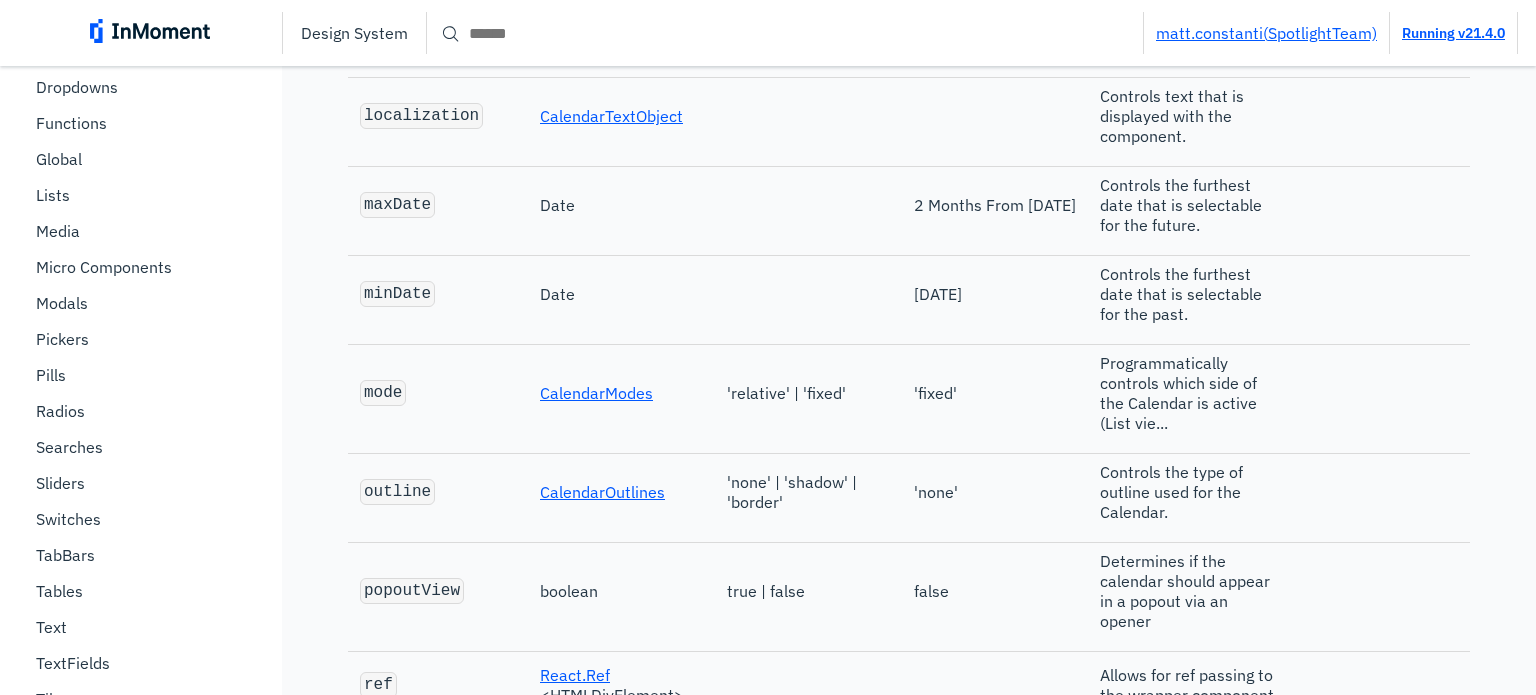 type on "****" 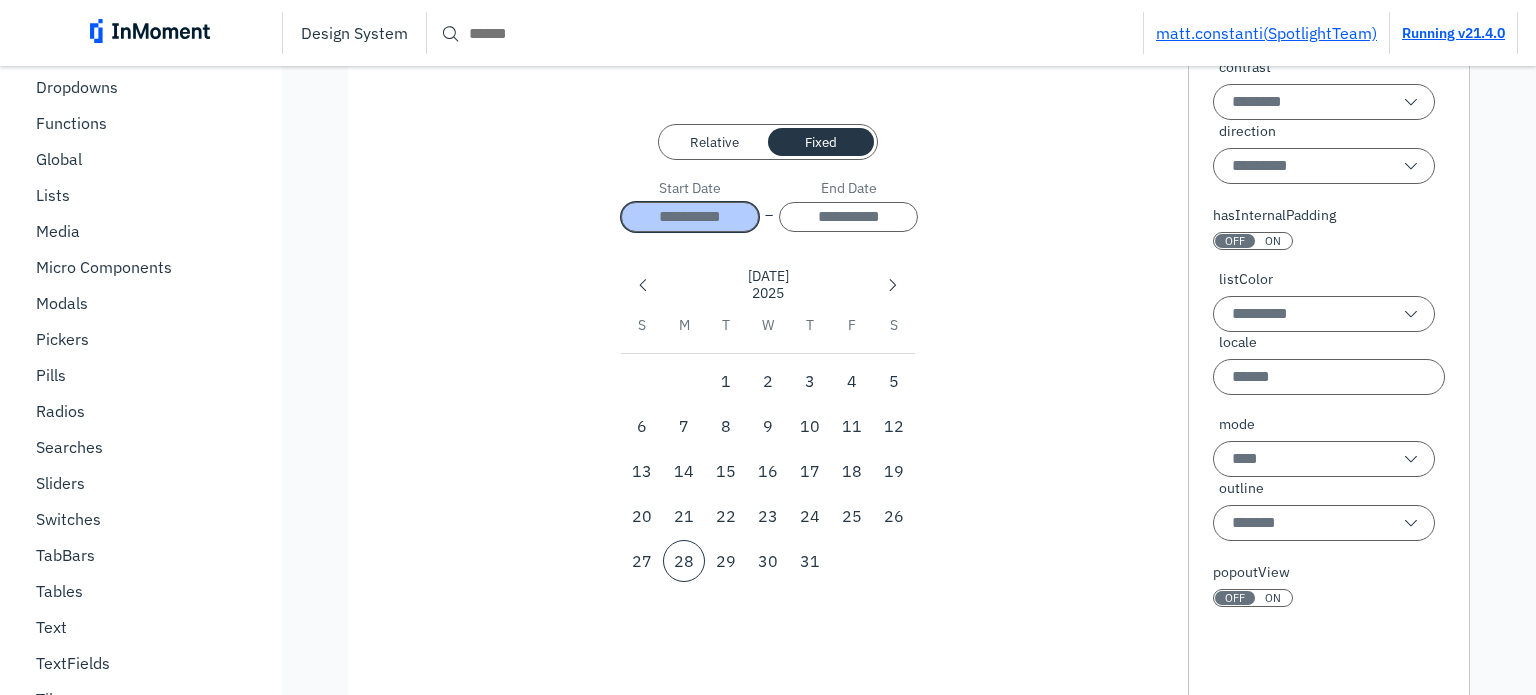 scroll, scrollTop: 789, scrollLeft: 0, axis: vertical 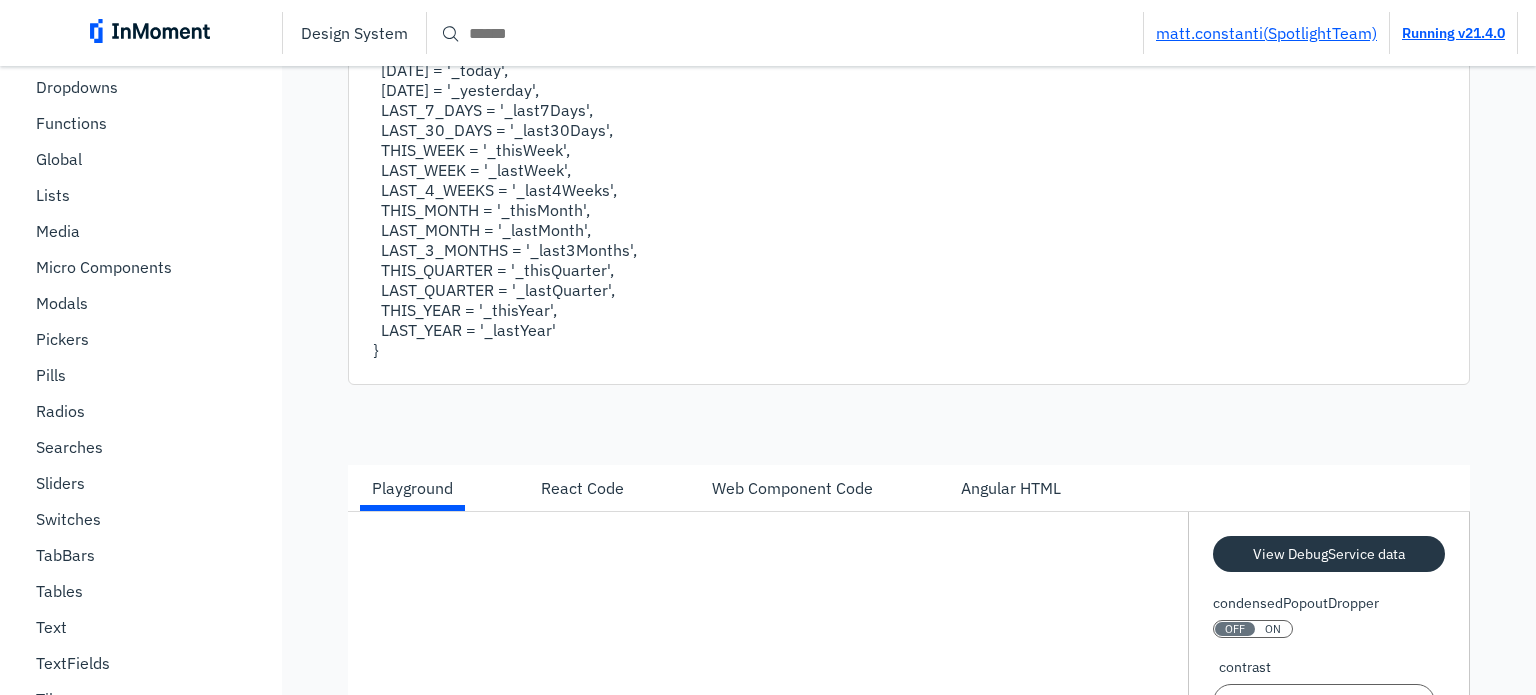click on "Exports The below enum & array are both available for import from the-kitchen library. Note: At this time, the calendar picker only outputs dates. The time in the date object is not to be relied on for consistency and should be supplemented with the clients preferred implementation. Use `date.setUTCHours(0, 0, 0, 0)` or `date.setHours(0, 0, 0, 0)` to normalize the time outputs if needed. DefaultIds DefaultCalenderOptions DefaultIds DefaultCalenderOptions enum DefaultPreselectedCalendarListIds {
[DATE] = '_today',
[DATE] = '_yesterday',
LAST_7_DAYS = '_last7Days',
LAST_30_DAYS = '_last30Days',
THIS_WEEK = '_thisWeek',
LAST_WEEK = '_lastWeek',
LAST_4_WEEKS = '_last4Weeks',
THIS_MONTH = '_thisMonth',
LAST_MONTH = '_lastMonth',
LAST_3_MONTHS = '_last3Months',
THIS_QUARTER = '_thisQuarter',
LAST_QUARTER = '_lastQuarter',
THIS_YEAR = '_thisYear',
LAST_YEAR = '_lastYear'
}" at bounding box center [909, 26] 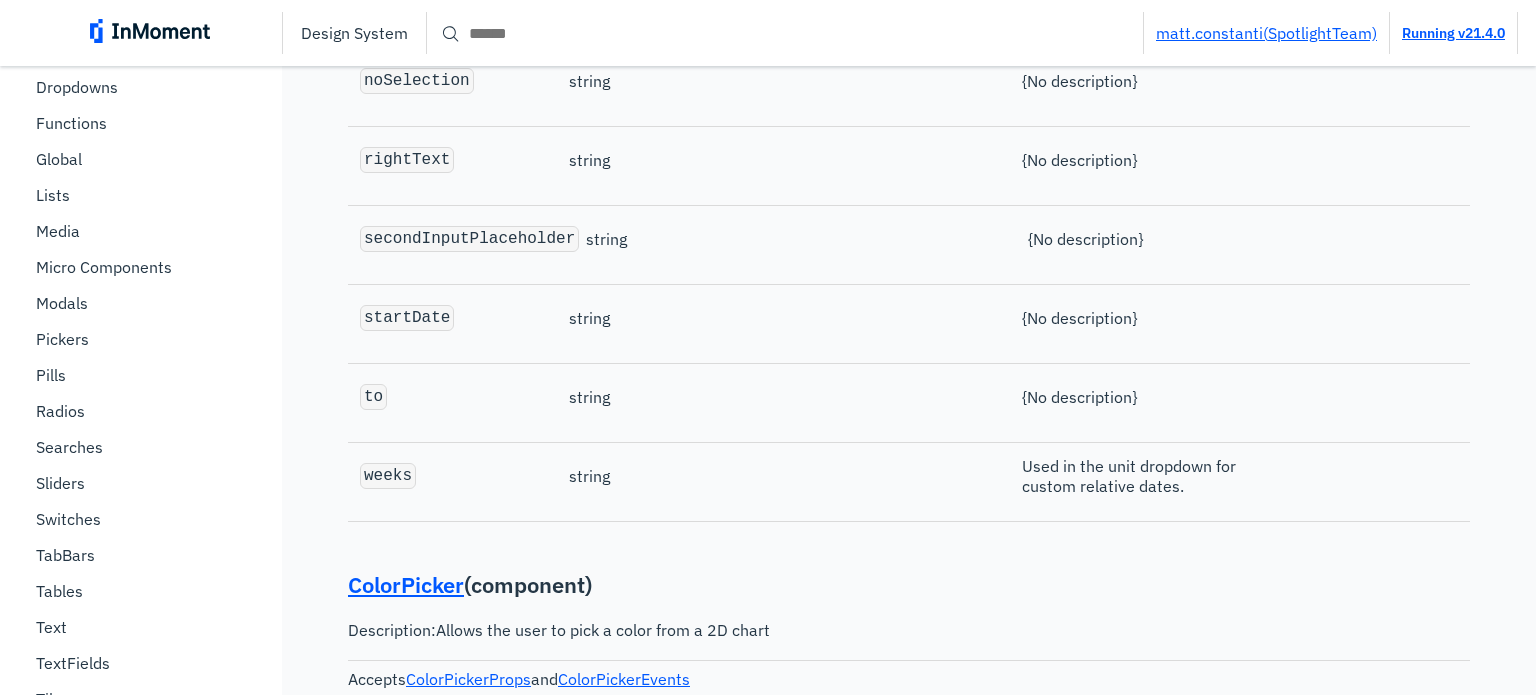 scroll, scrollTop: 14187, scrollLeft: 0, axis: vertical 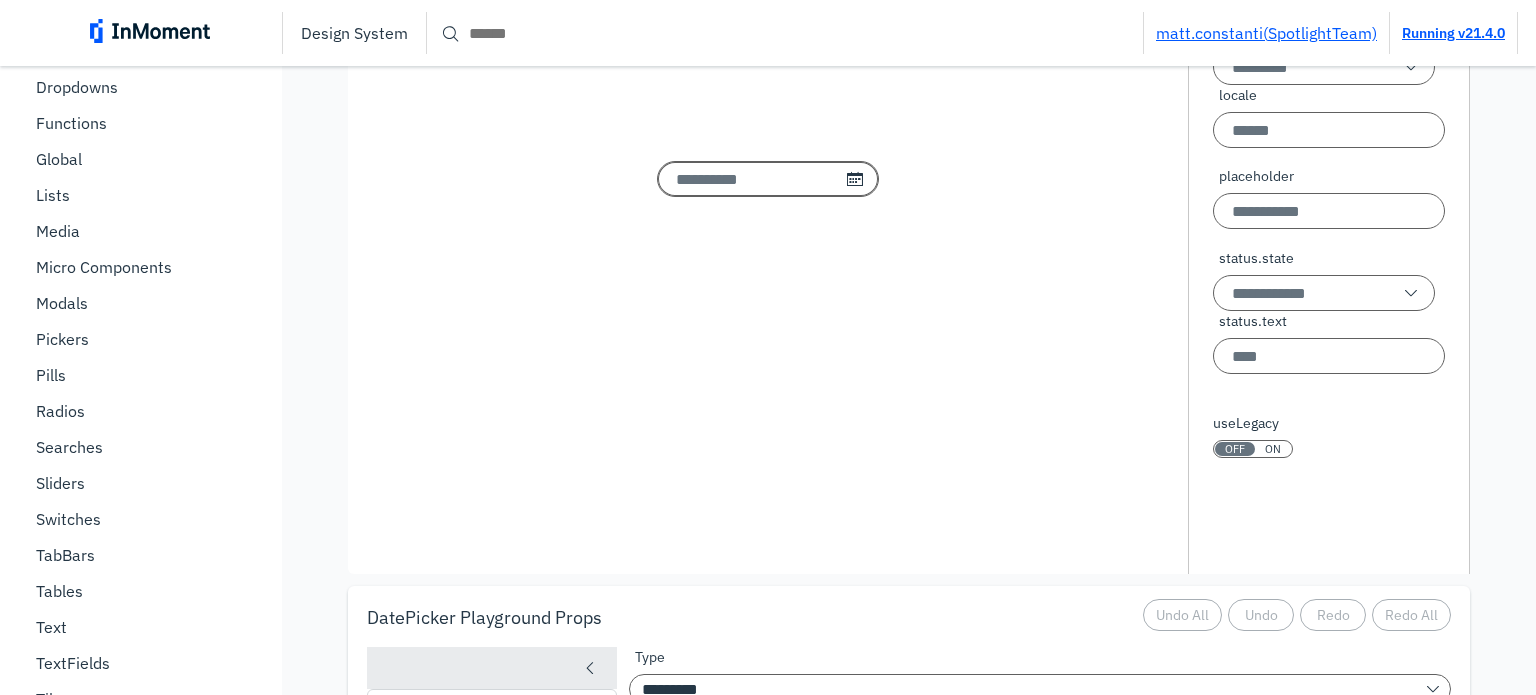 click at bounding box center (768, 179) 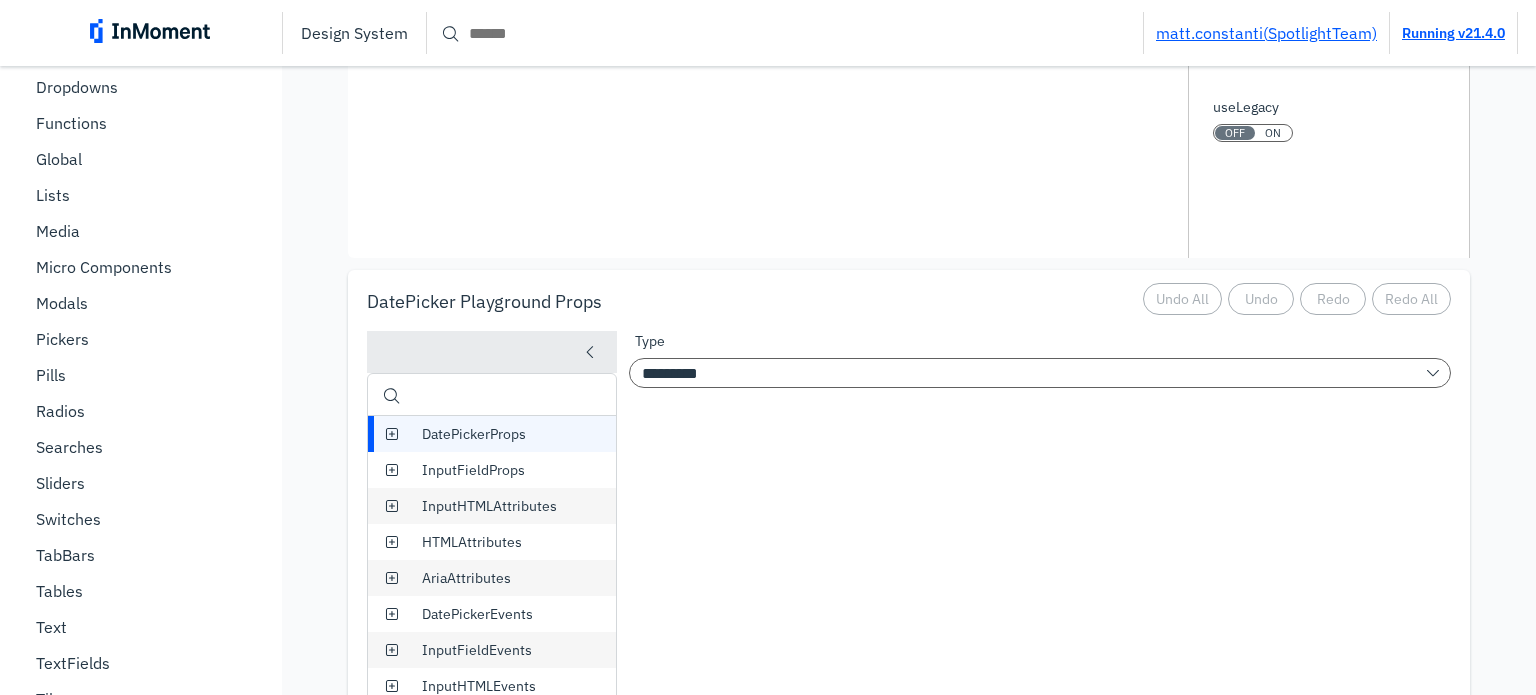 scroll, scrollTop: 14346, scrollLeft: 0, axis: vertical 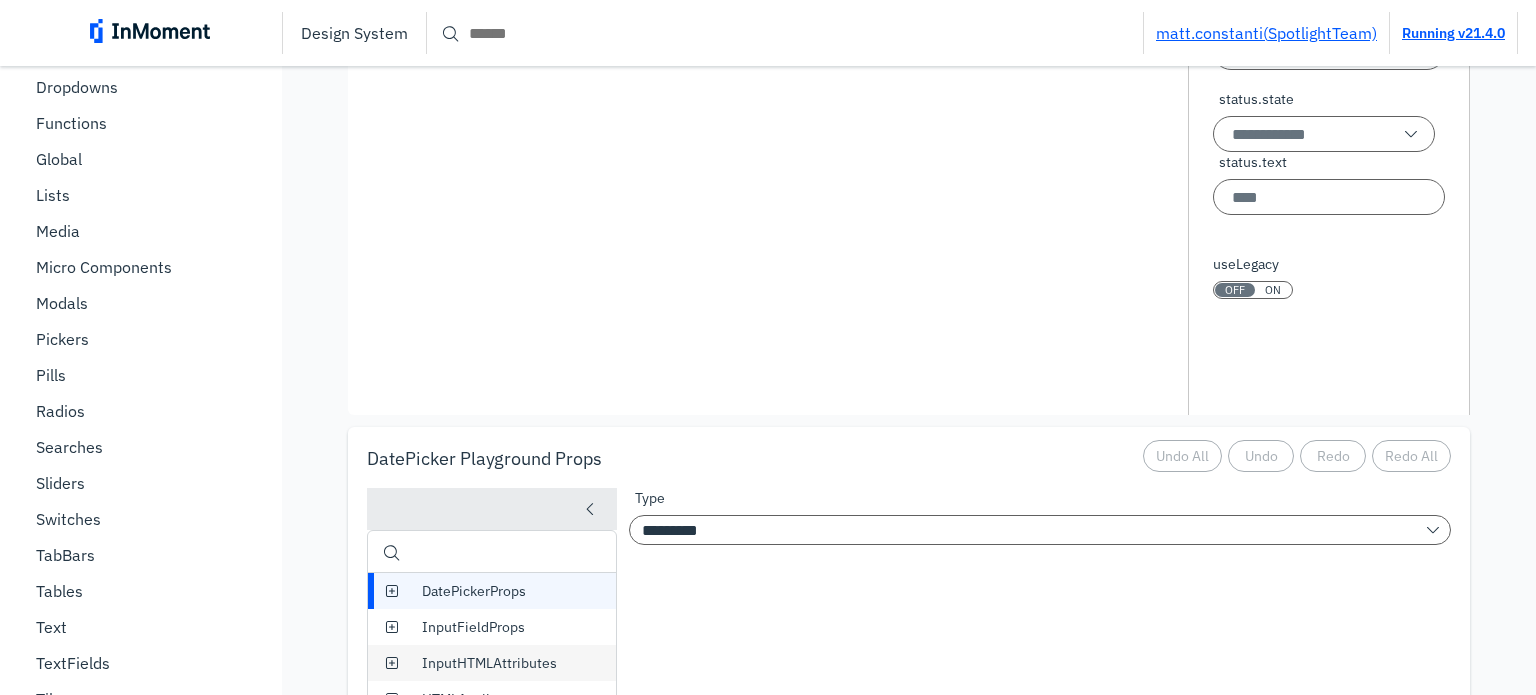 click at bounding box center (855, 20) 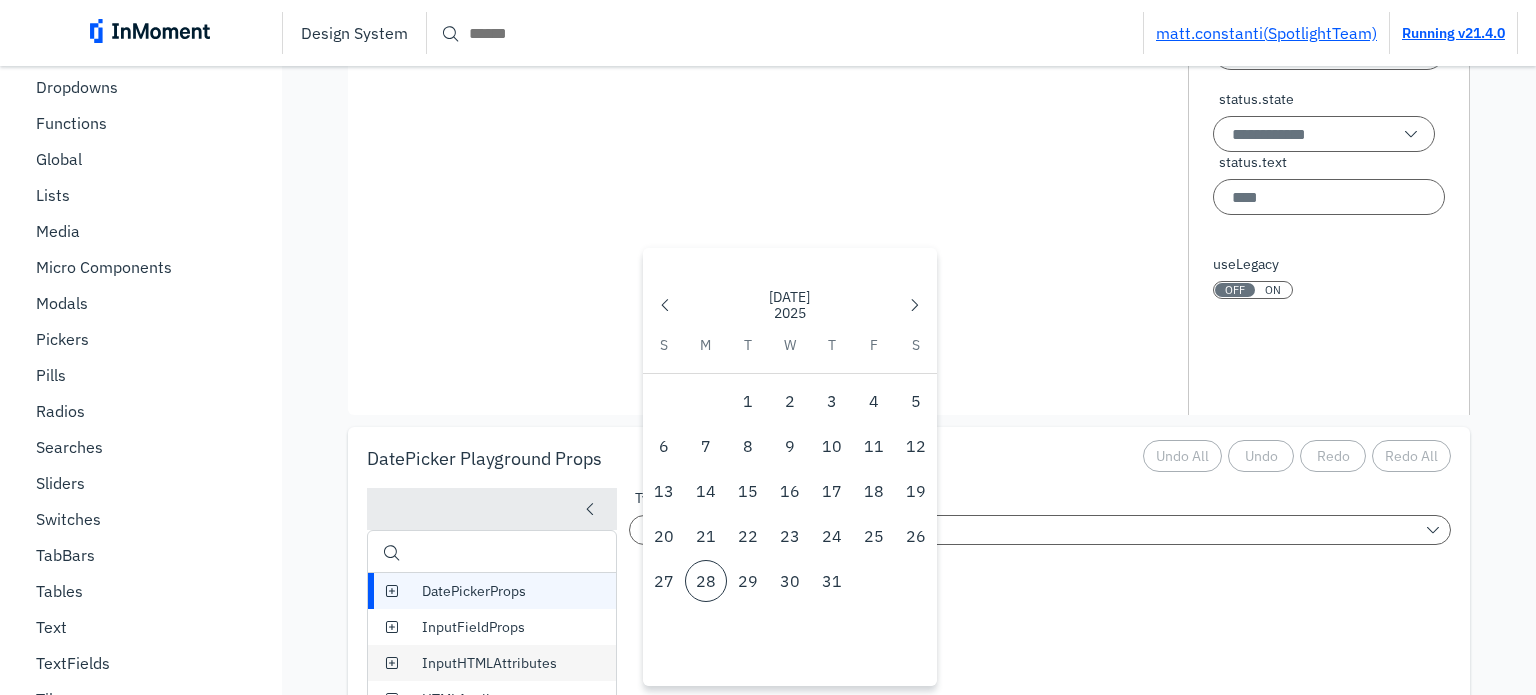 type on "**********" 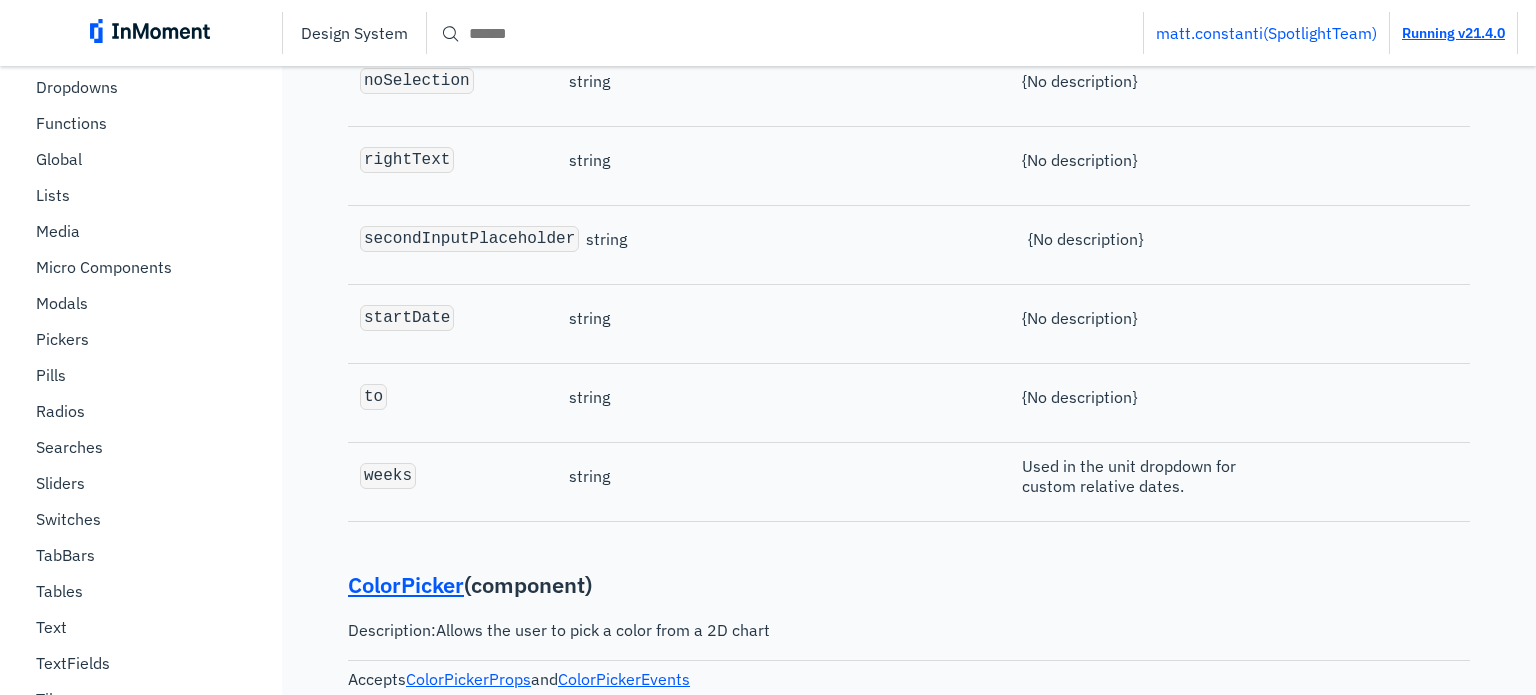 scroll, scrollTop: 14187, scrollLeft: 0, axis: vertical 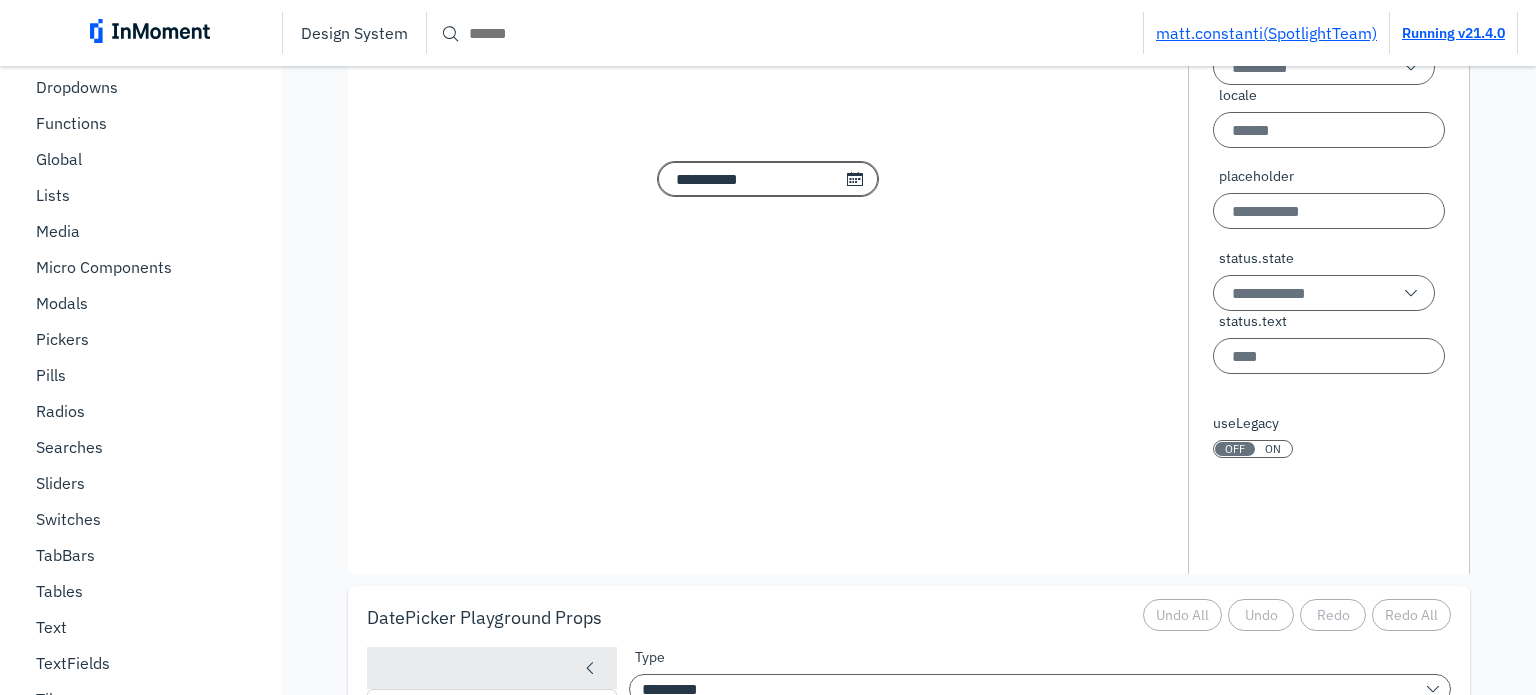 click on "**********" at bounding box center [768, 179] 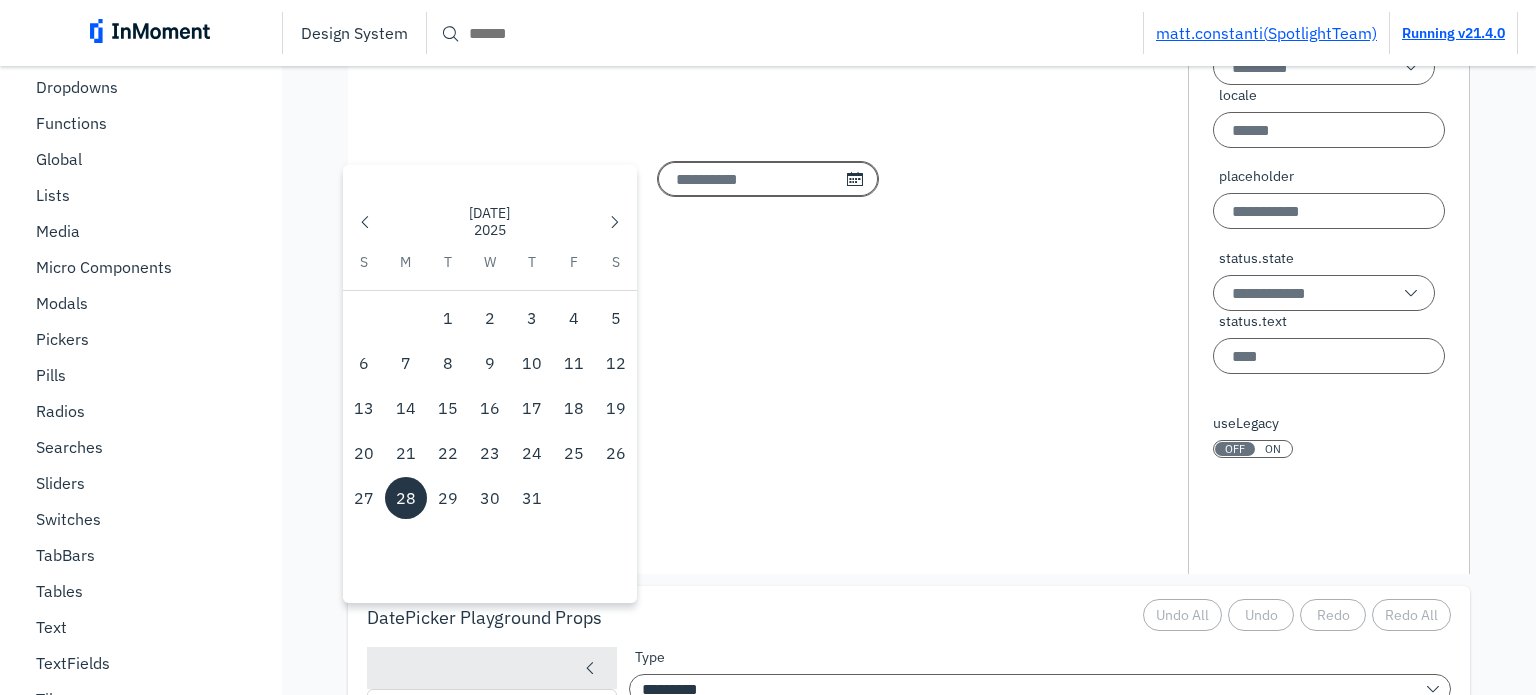type 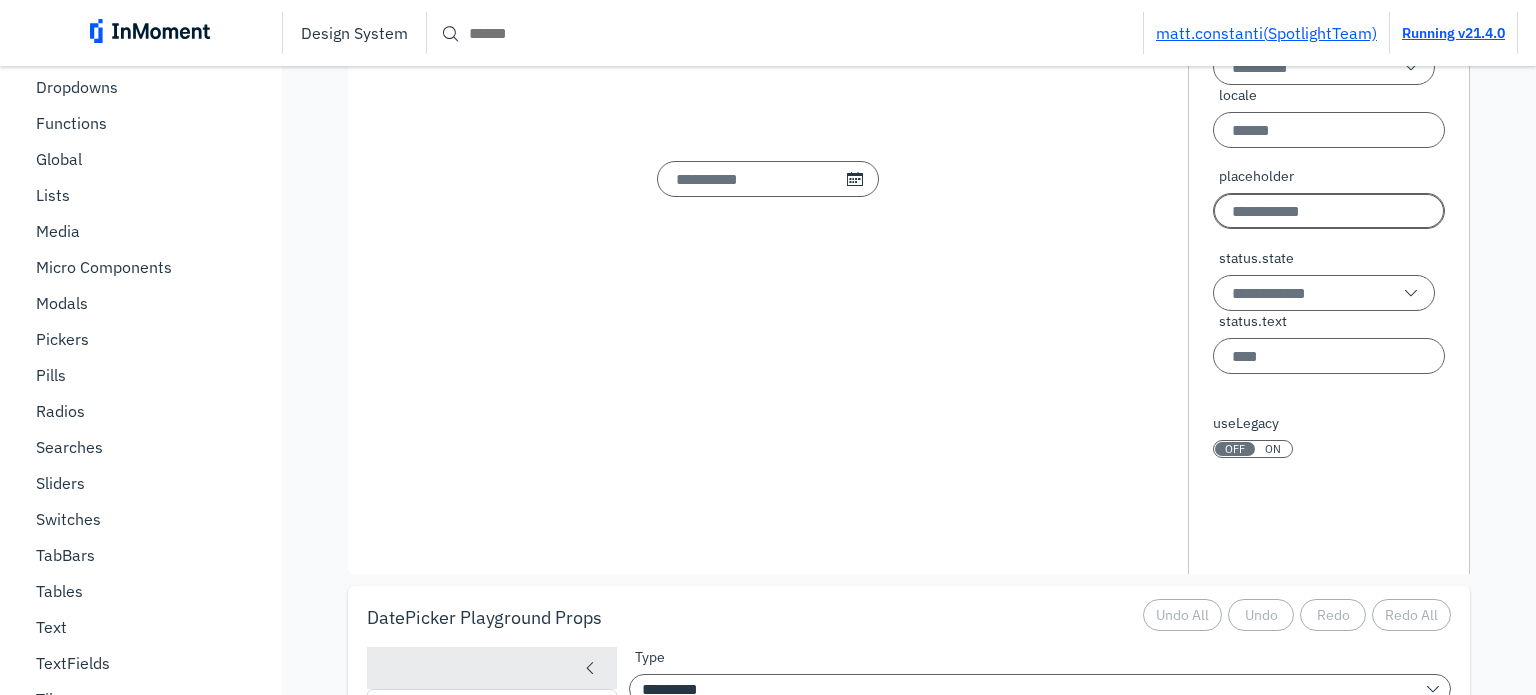 click on "placeholder" at bounding box center [1329, 211] 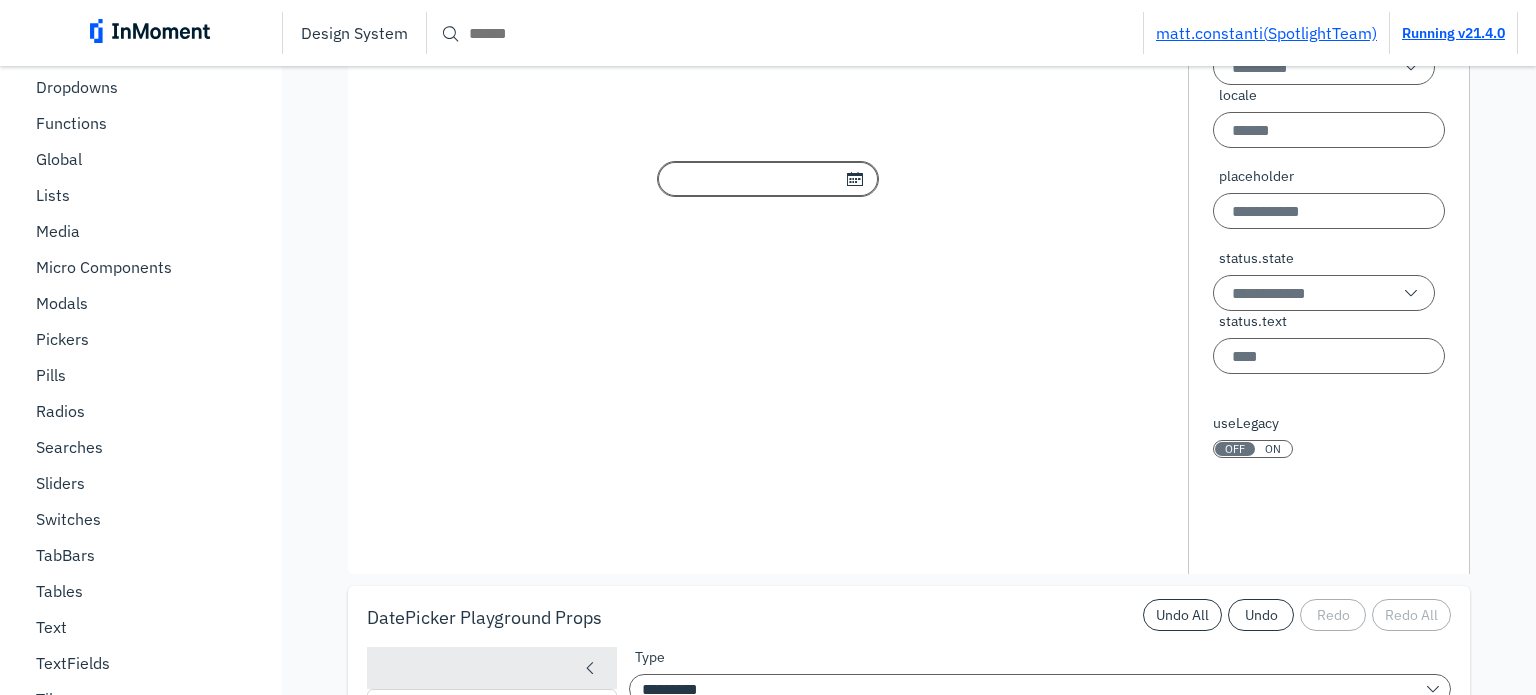 click at bounding box center (768, 179) 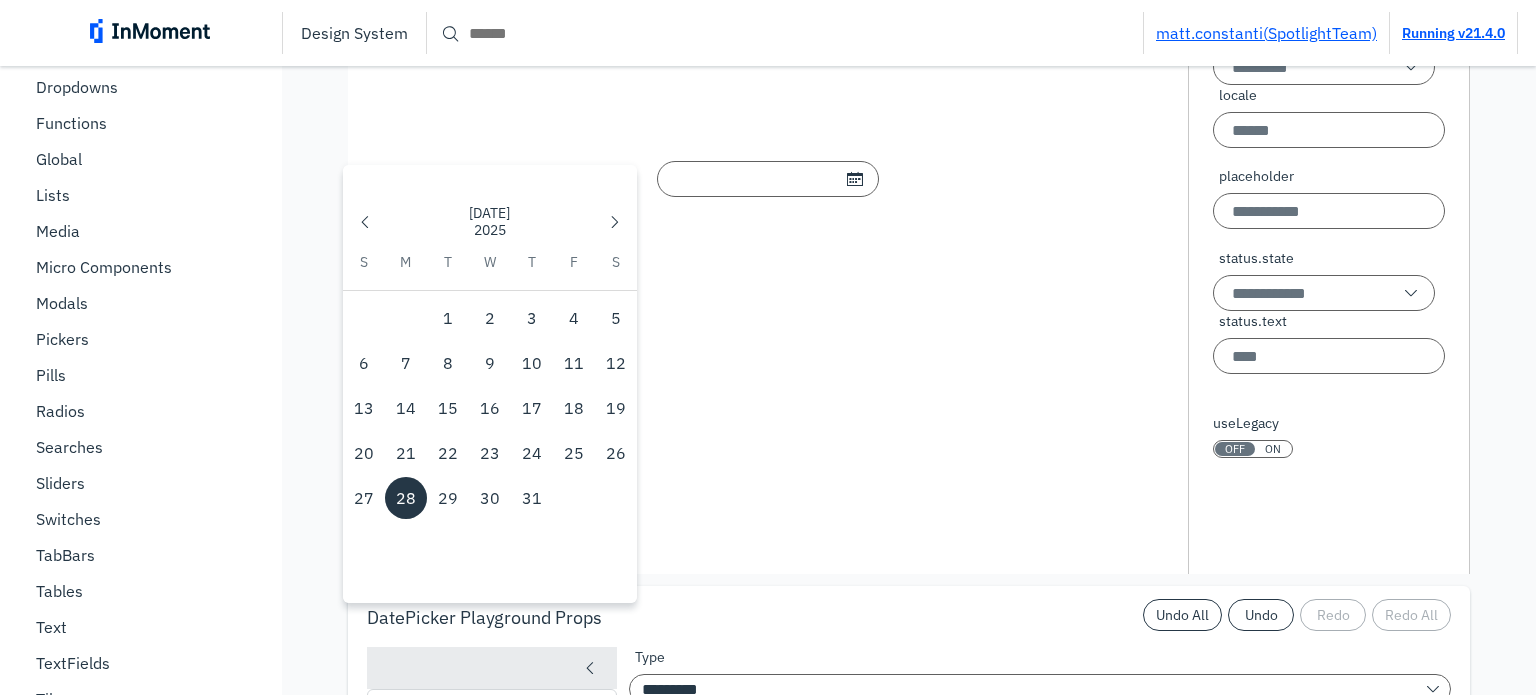 drag, startPoint x: 912, startPoint y: 441, endPoint x: 994, endPoint y: 431, distance: 82.607506 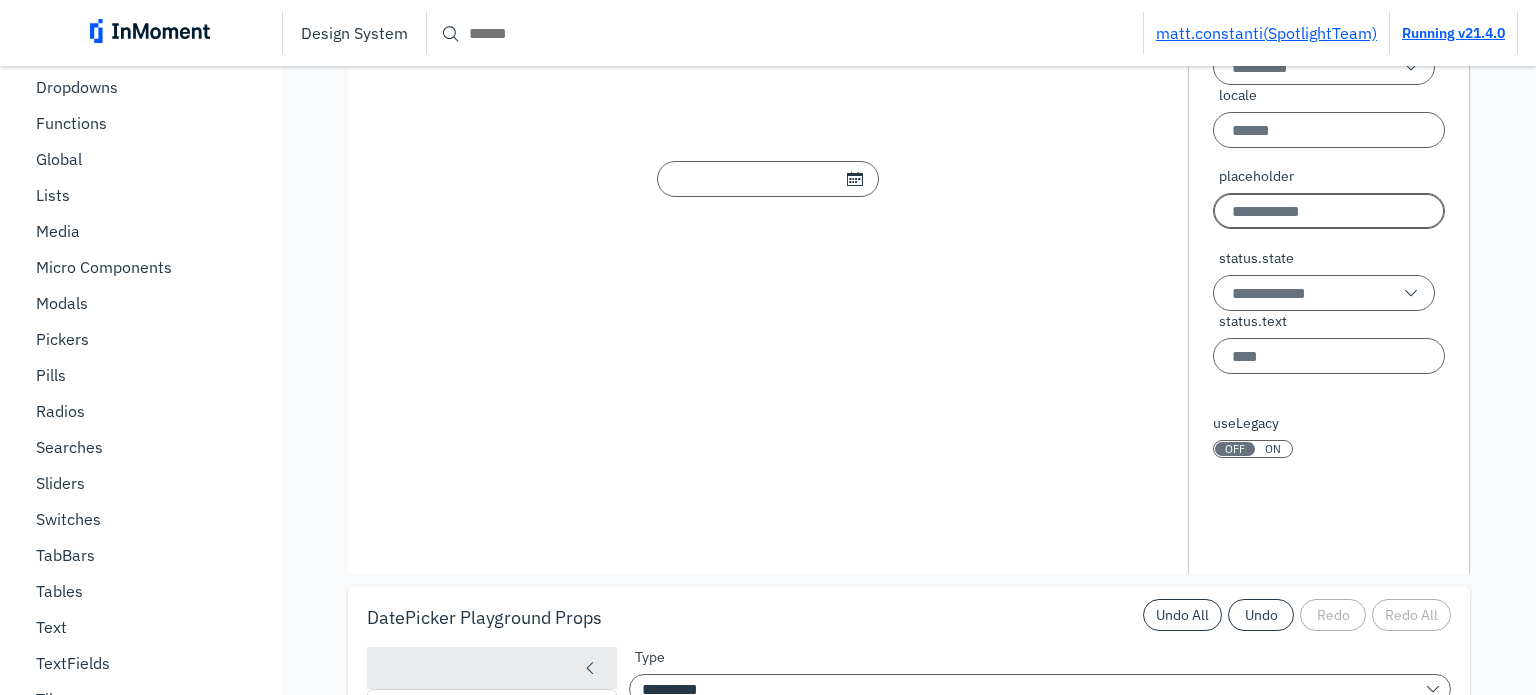 click on "placeholder" at bounding box center [1329, 211] 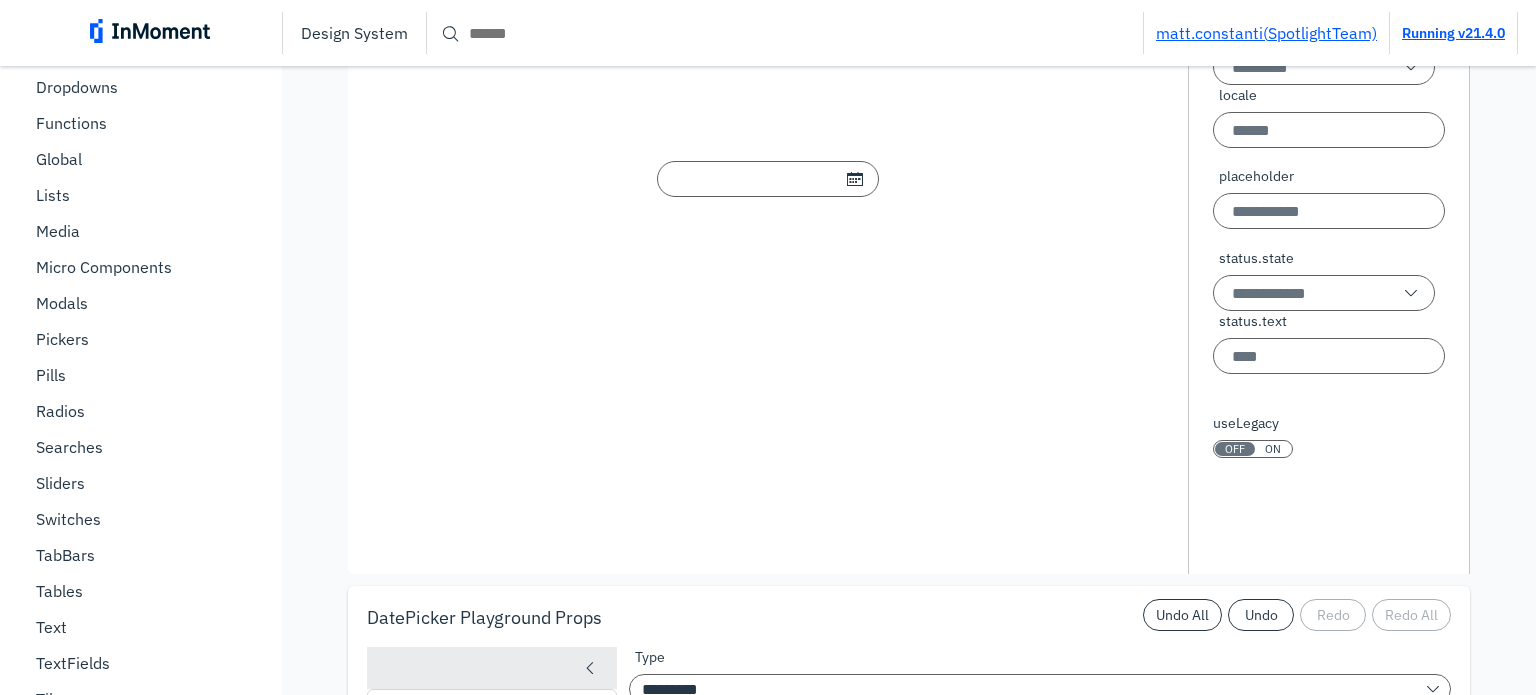 drag, startPoint x: 977, startPoint y: 596, endPoint x: 939, endPoint y: 556, distance: 55.17246 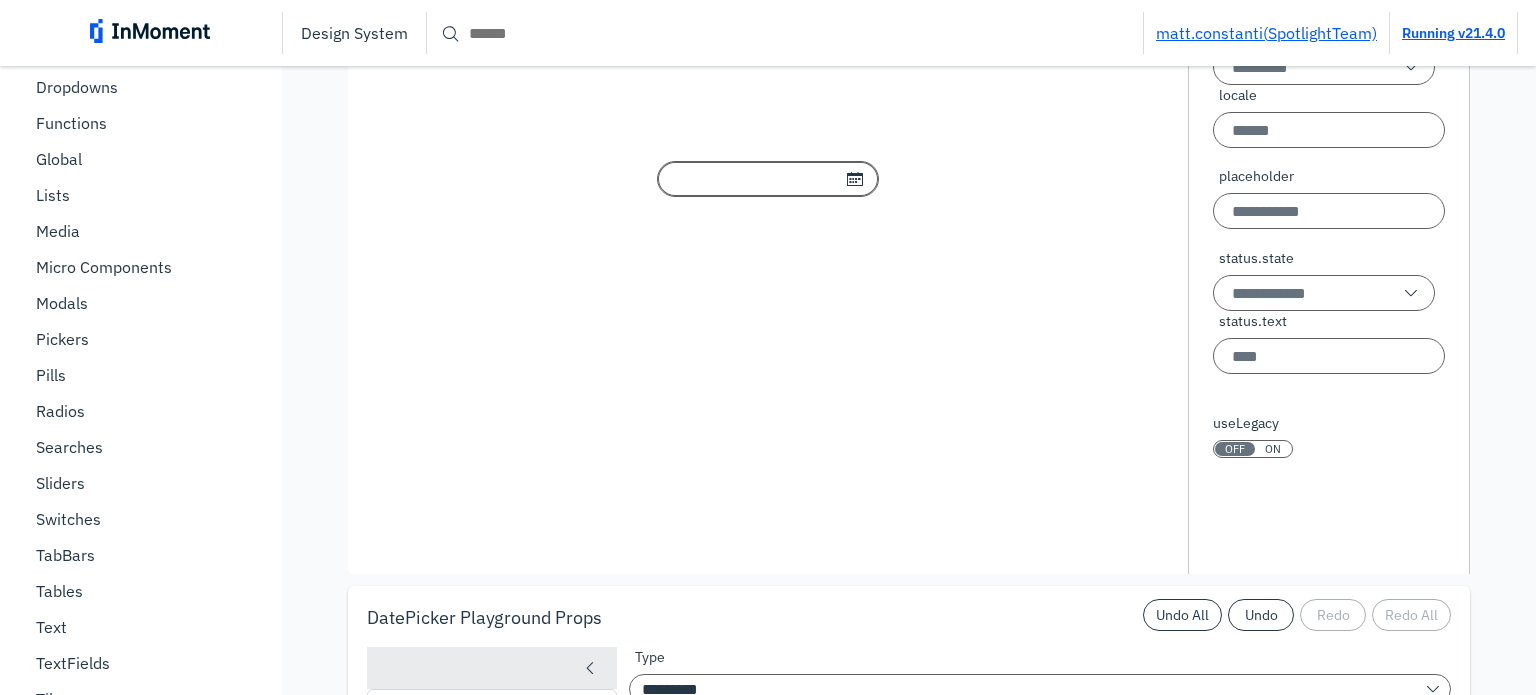 click at bounding box center (768, 179) 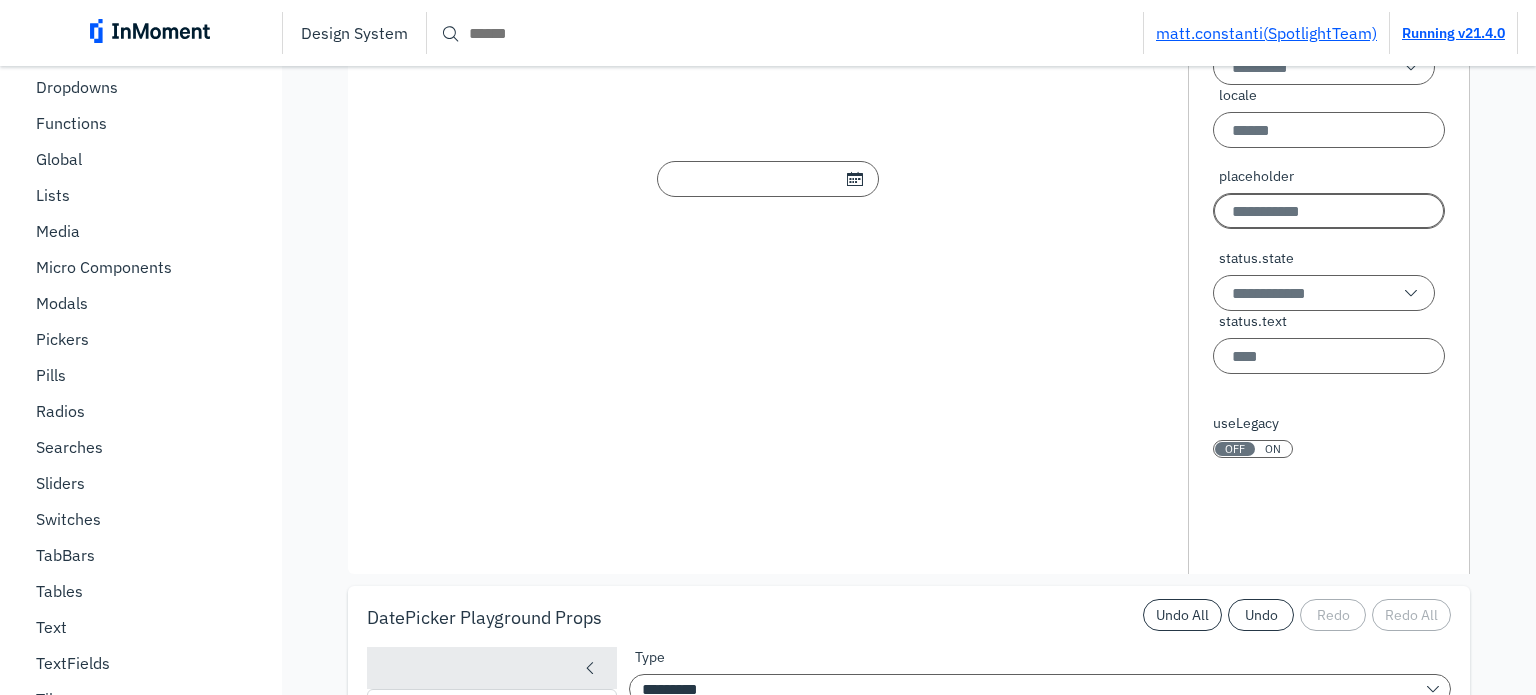 click on "placeholder" at bounding box center [1329, 211] 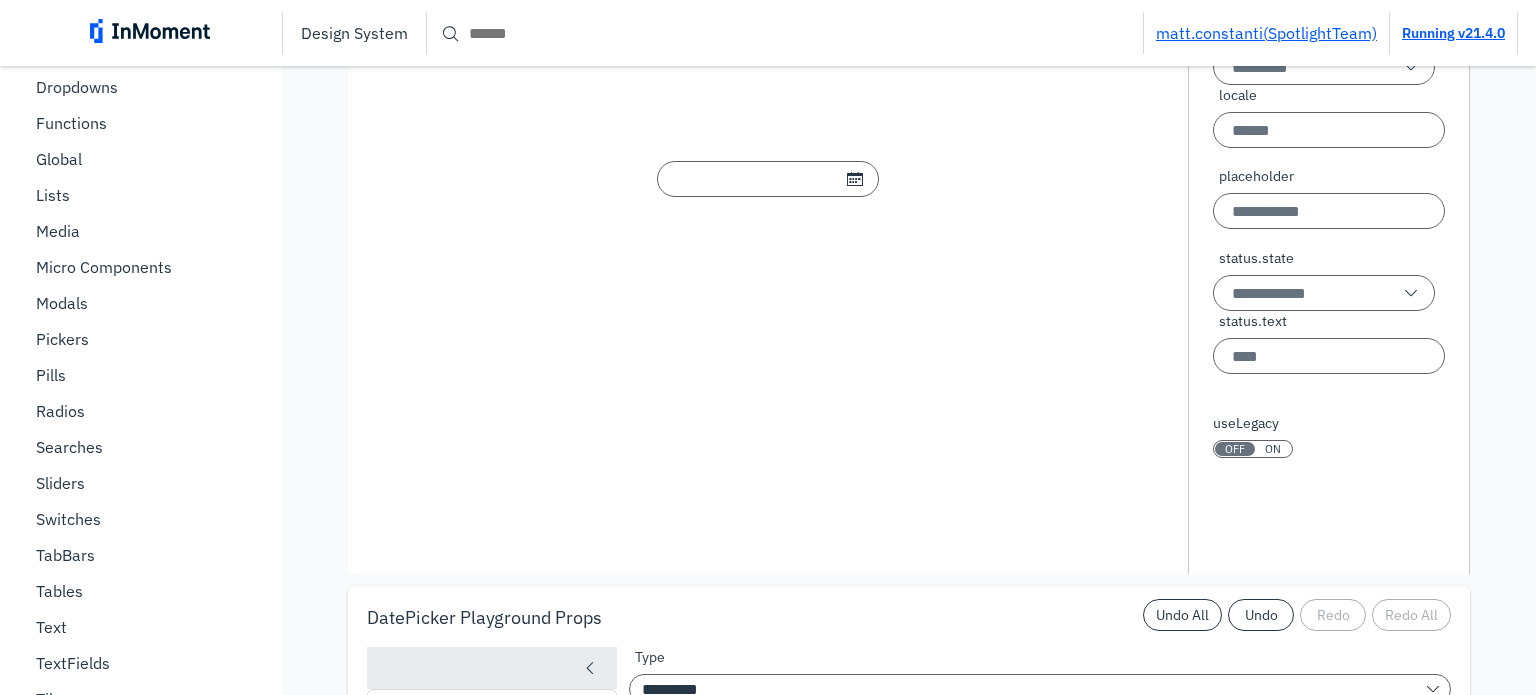 click at bounding box center (768, 179) 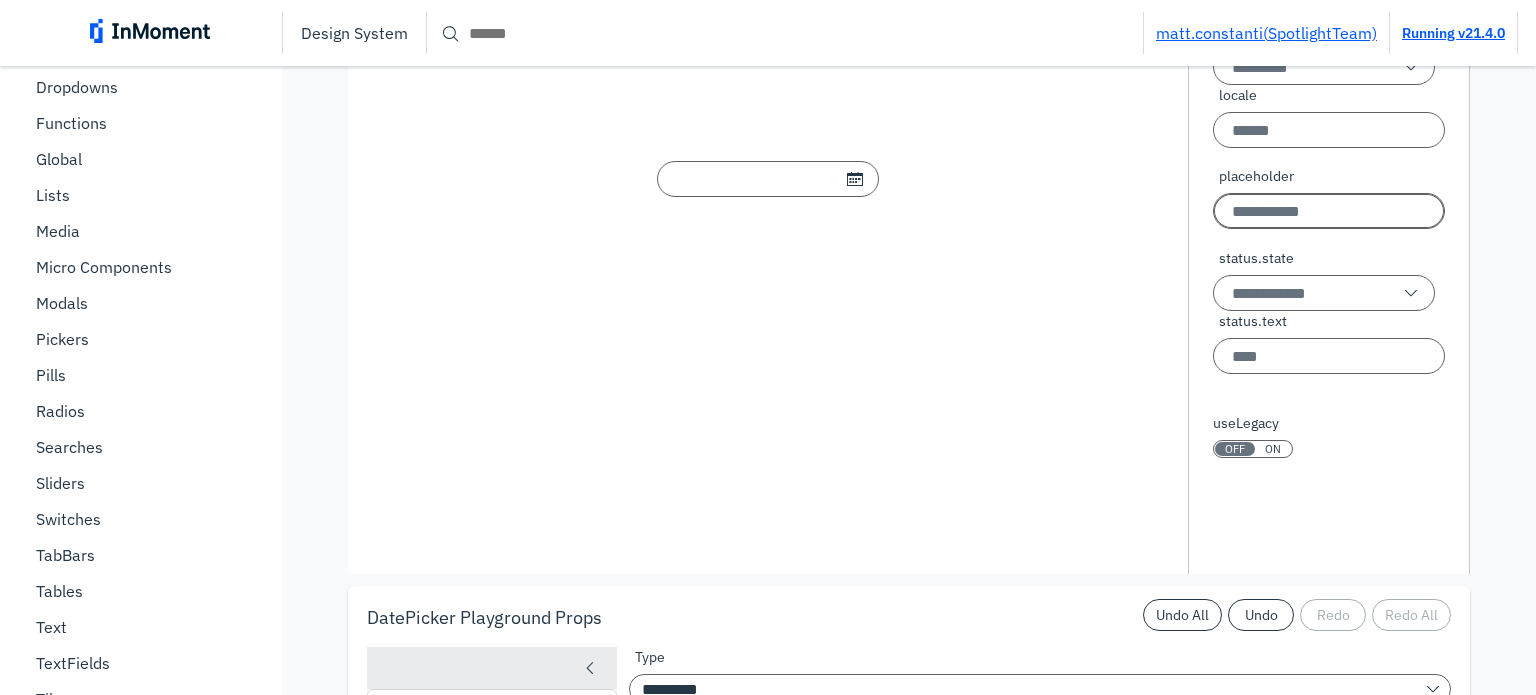 click on "placeholder" at bounding box center (1329, 211) 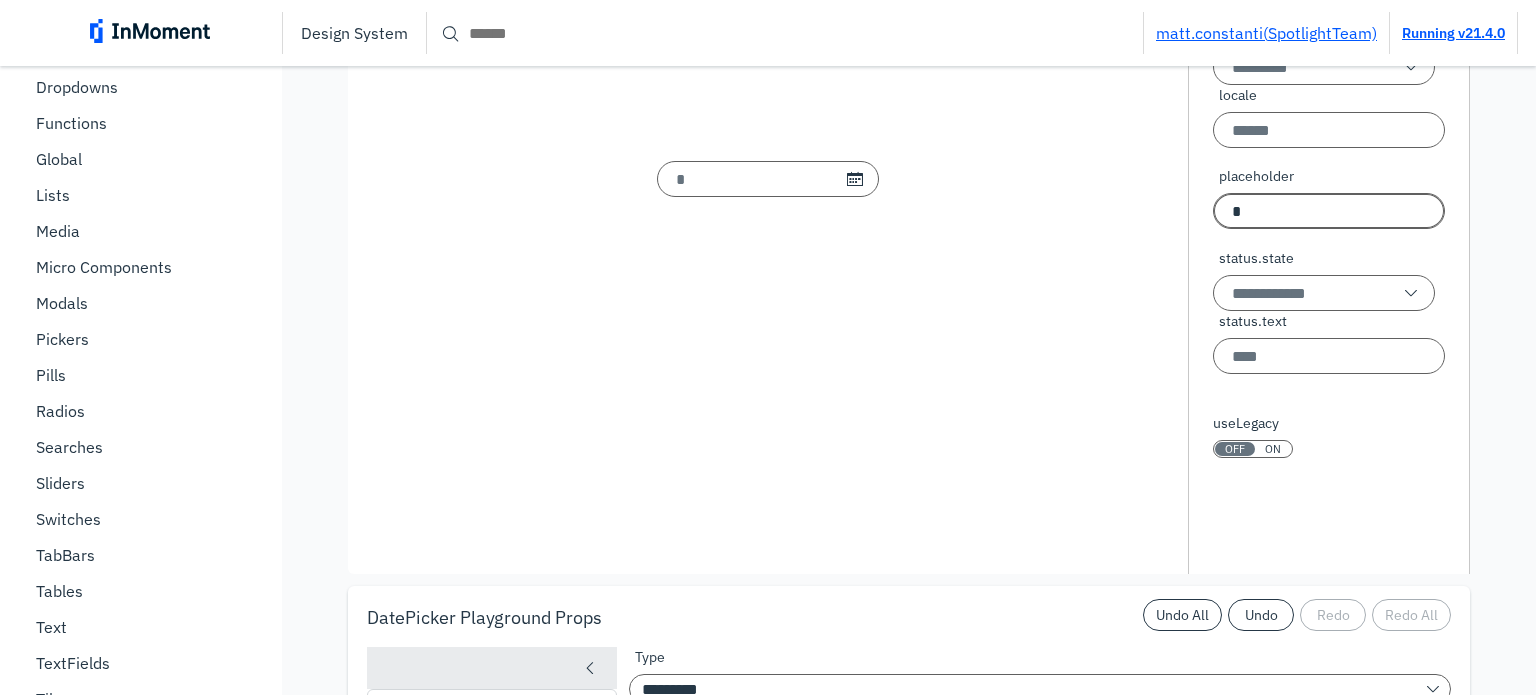 type 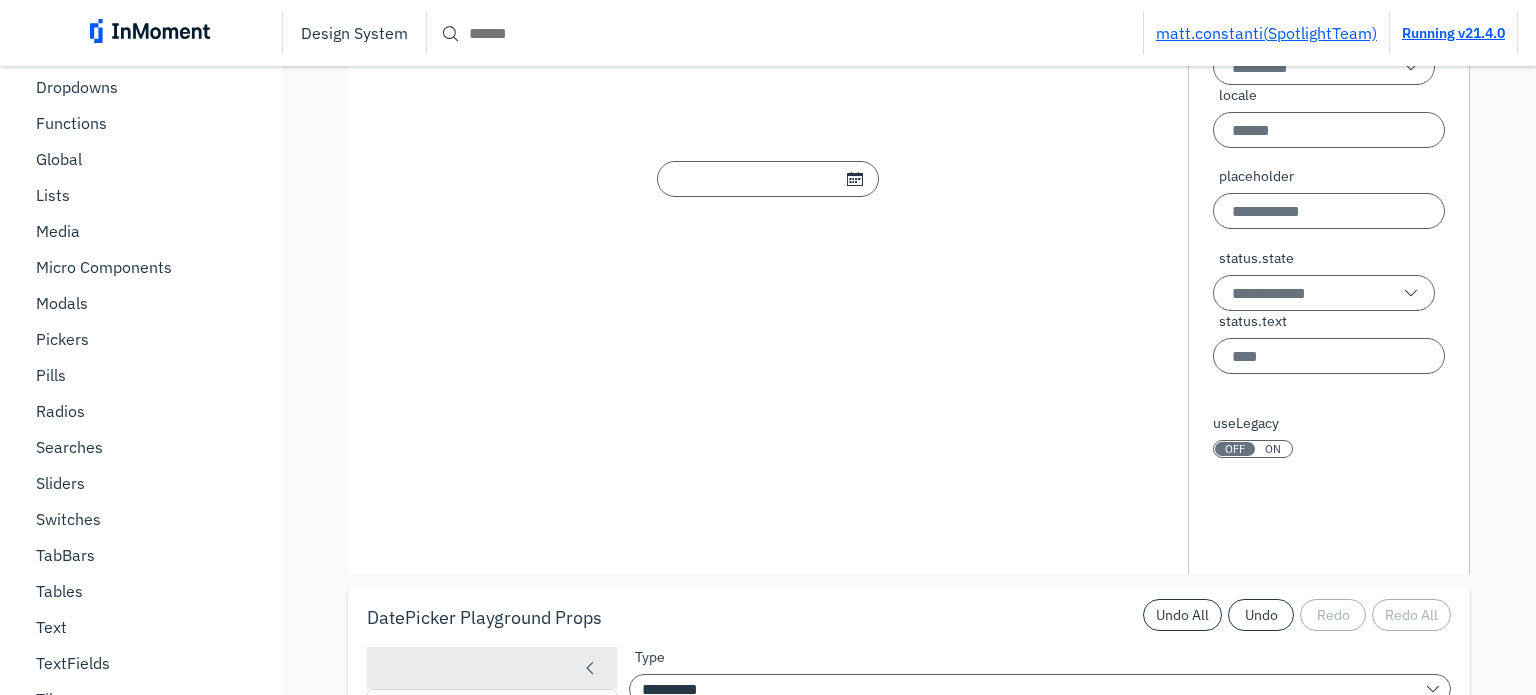 drag, startPoint x: 970, startPoint y: 546, endPoint x: 902, endPoint y: 475, distance: 98.31073 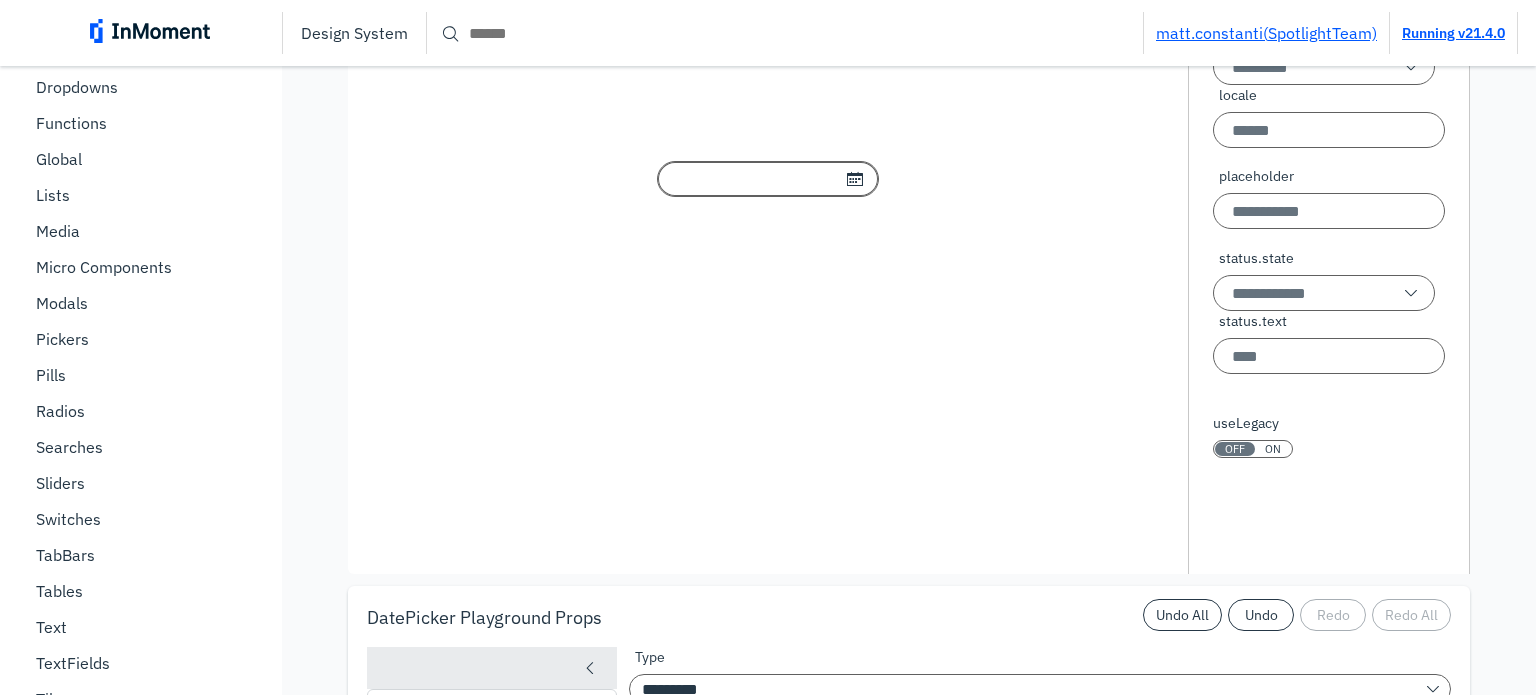 click at bounding box center (768, 179) 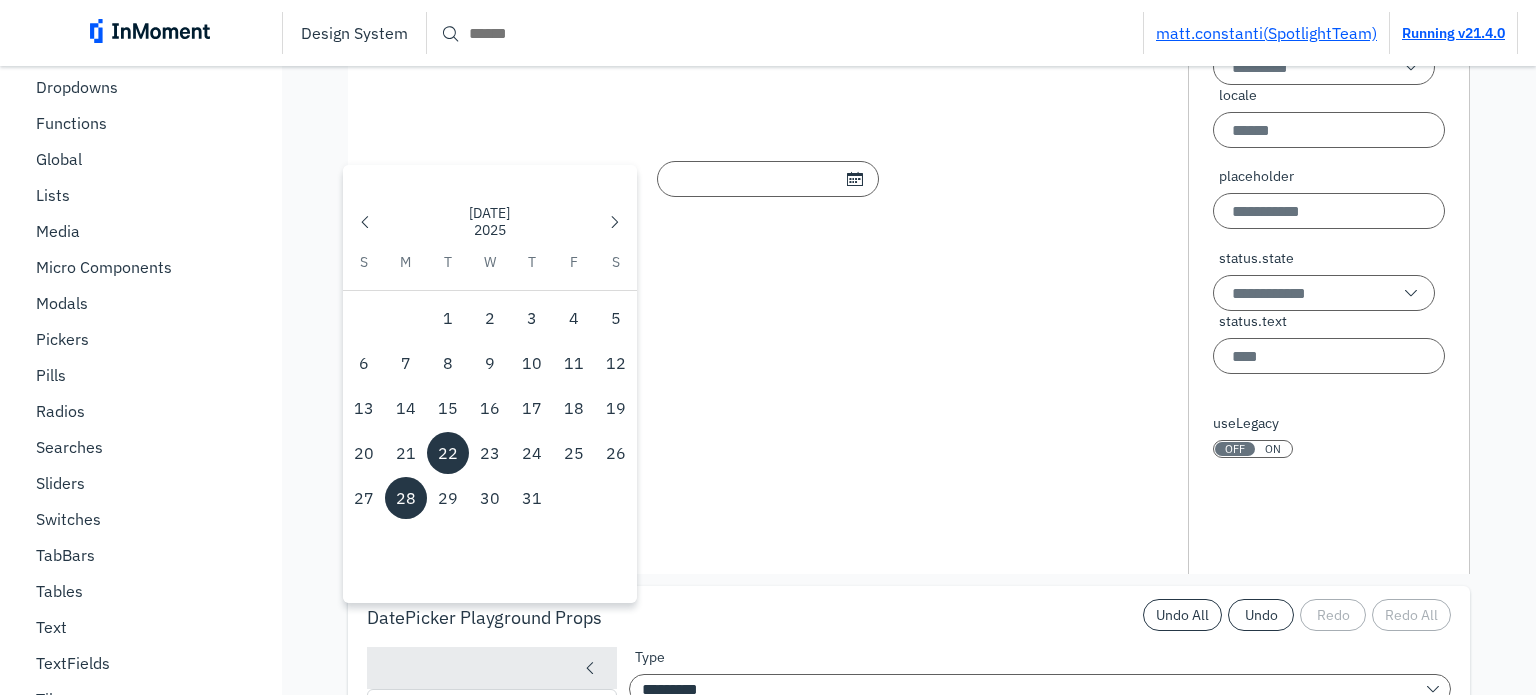 click on "22" at bounding box center (448, 453) 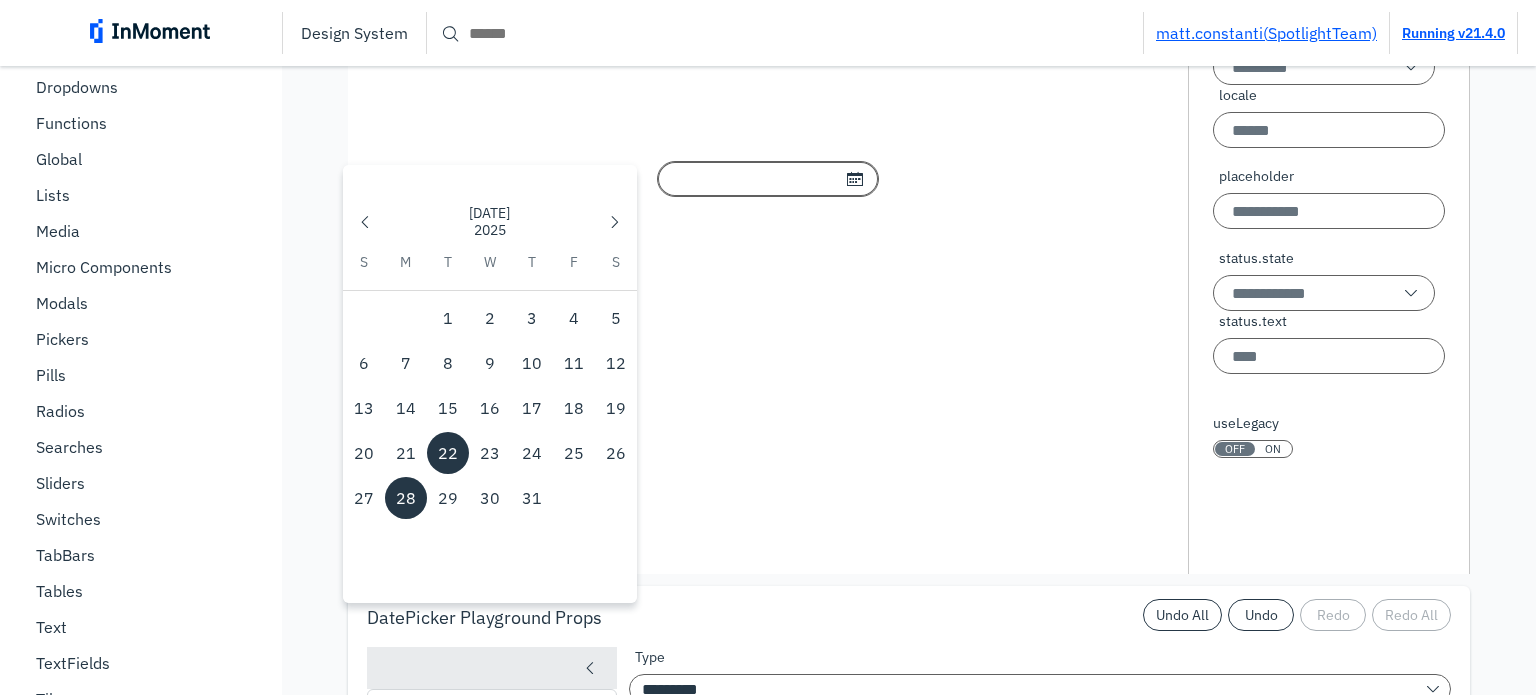 type on "**********" 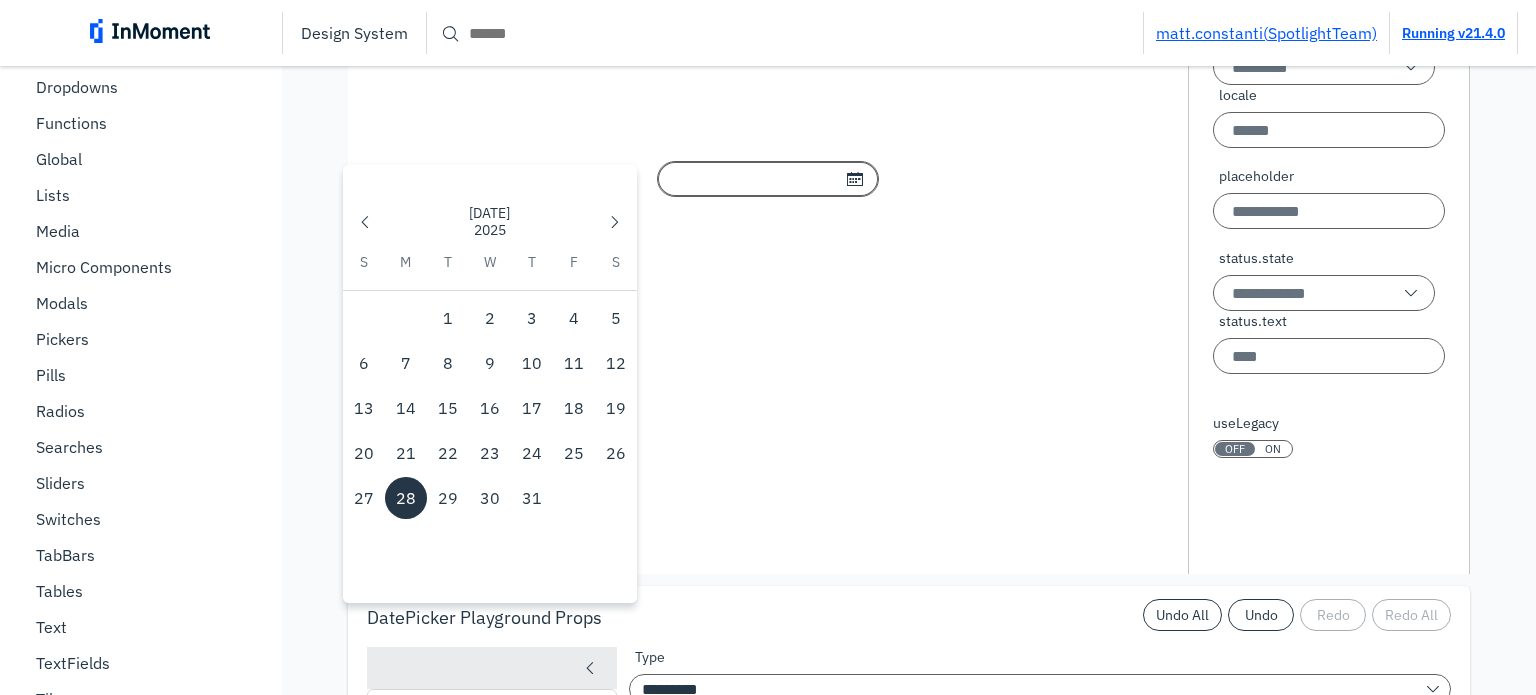 type 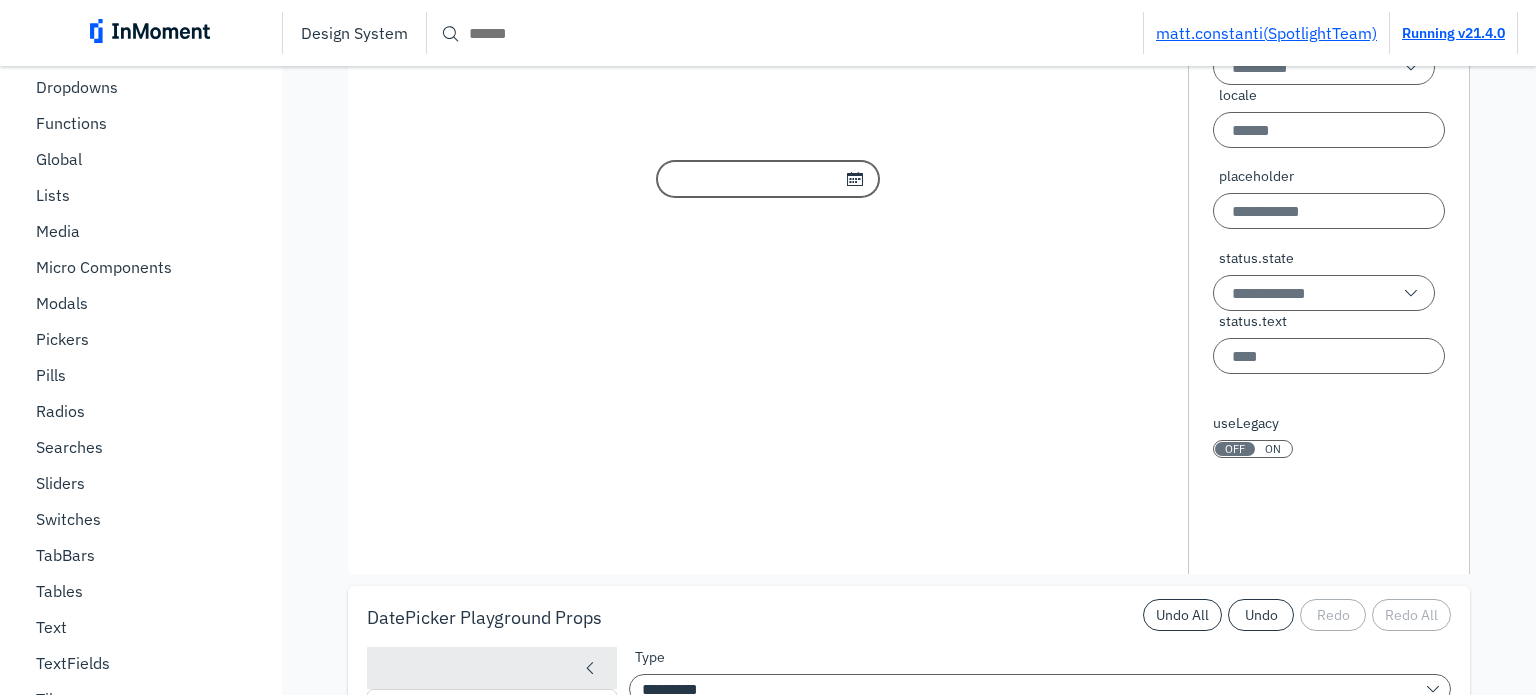 drag, startPoint x: 761, startPoint y: 418, endPoint x: 760, endPoint y: 401, distance: 17.029387 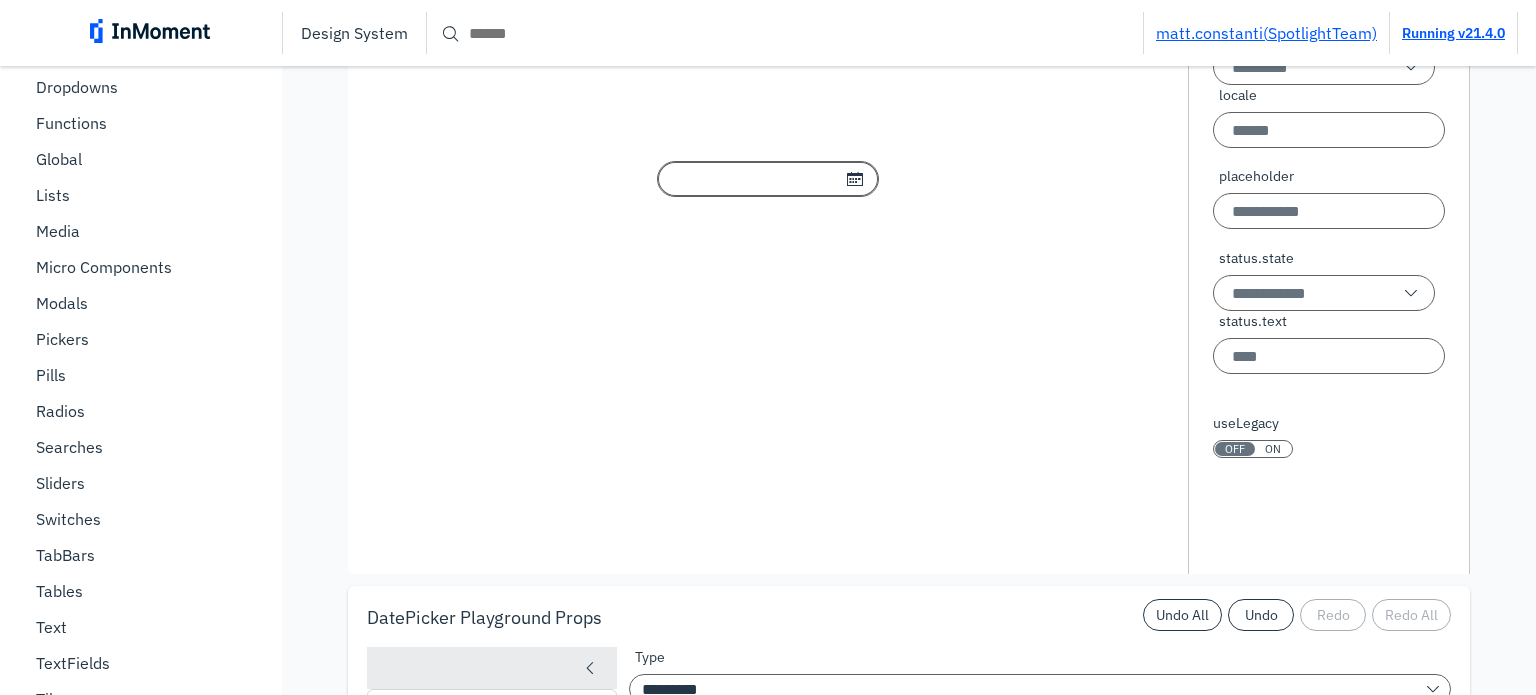 click at bounding box center (768, 179) 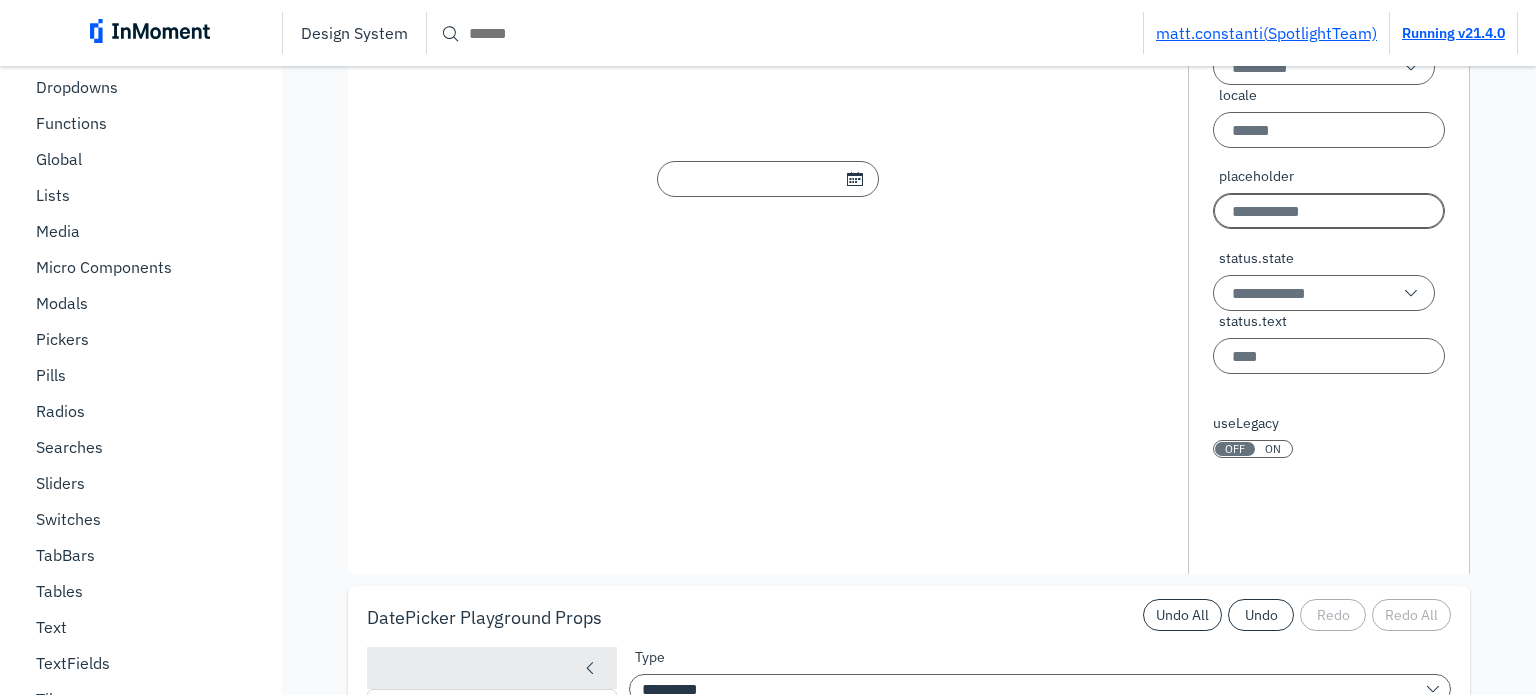 click on "placeholder" at bounding box center (1329, 211) 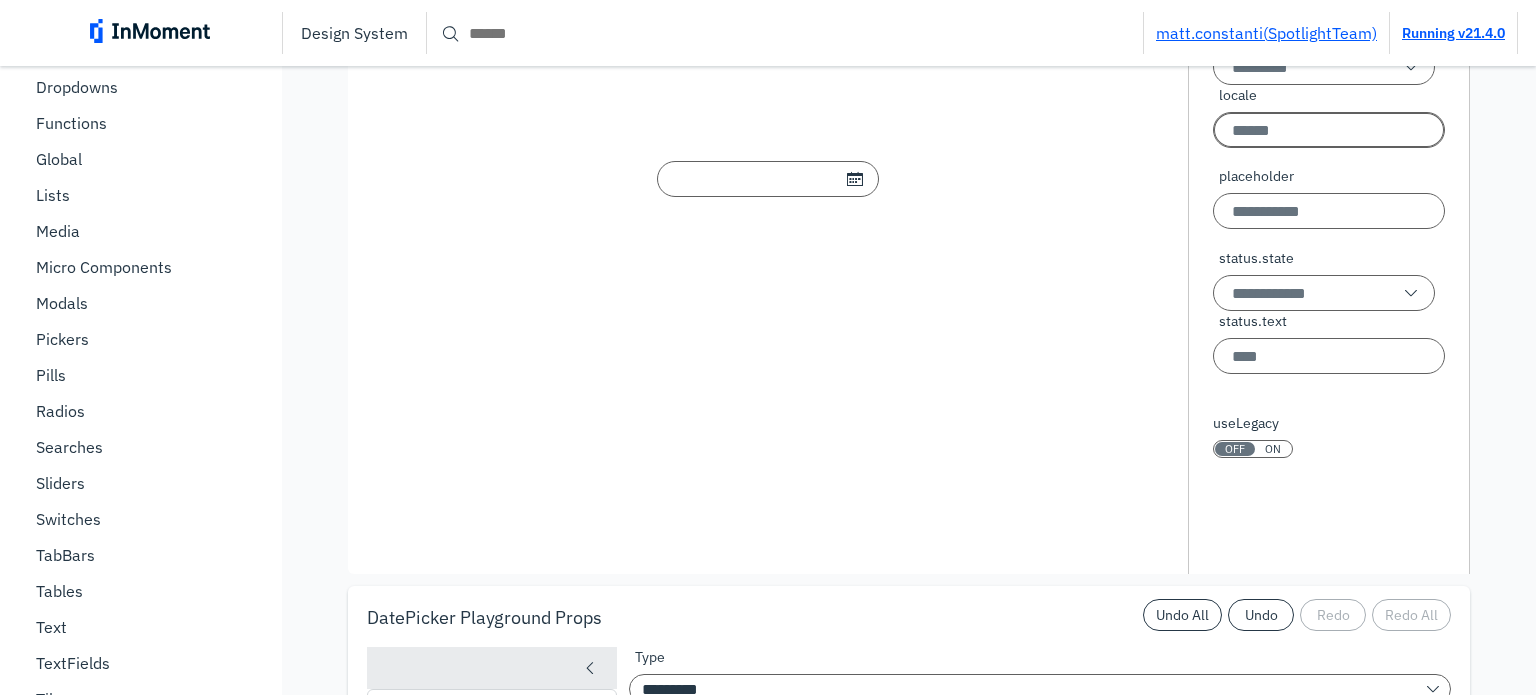 click on "locale" at bounding box center (1329, 130) 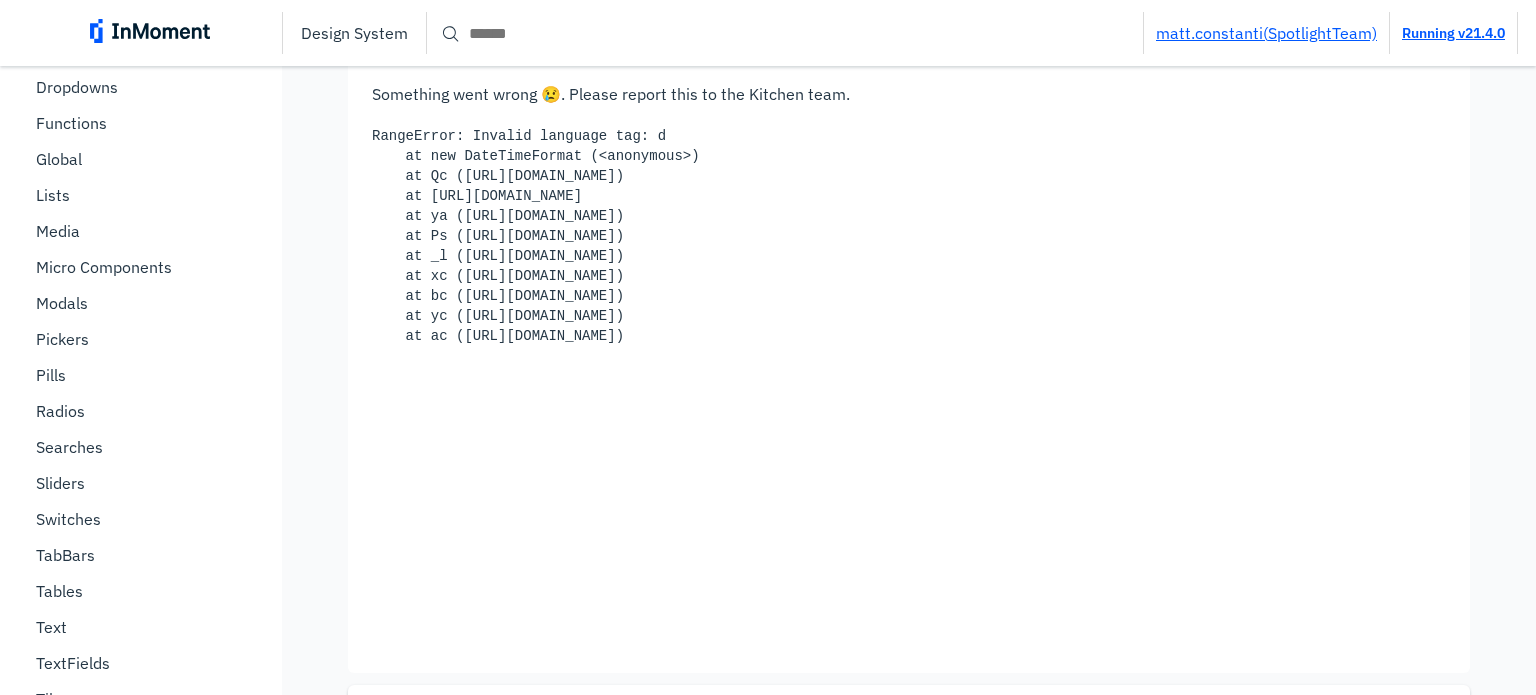 scroll, scrollTop: 14087, scrollLeft: 0, axis: vertical 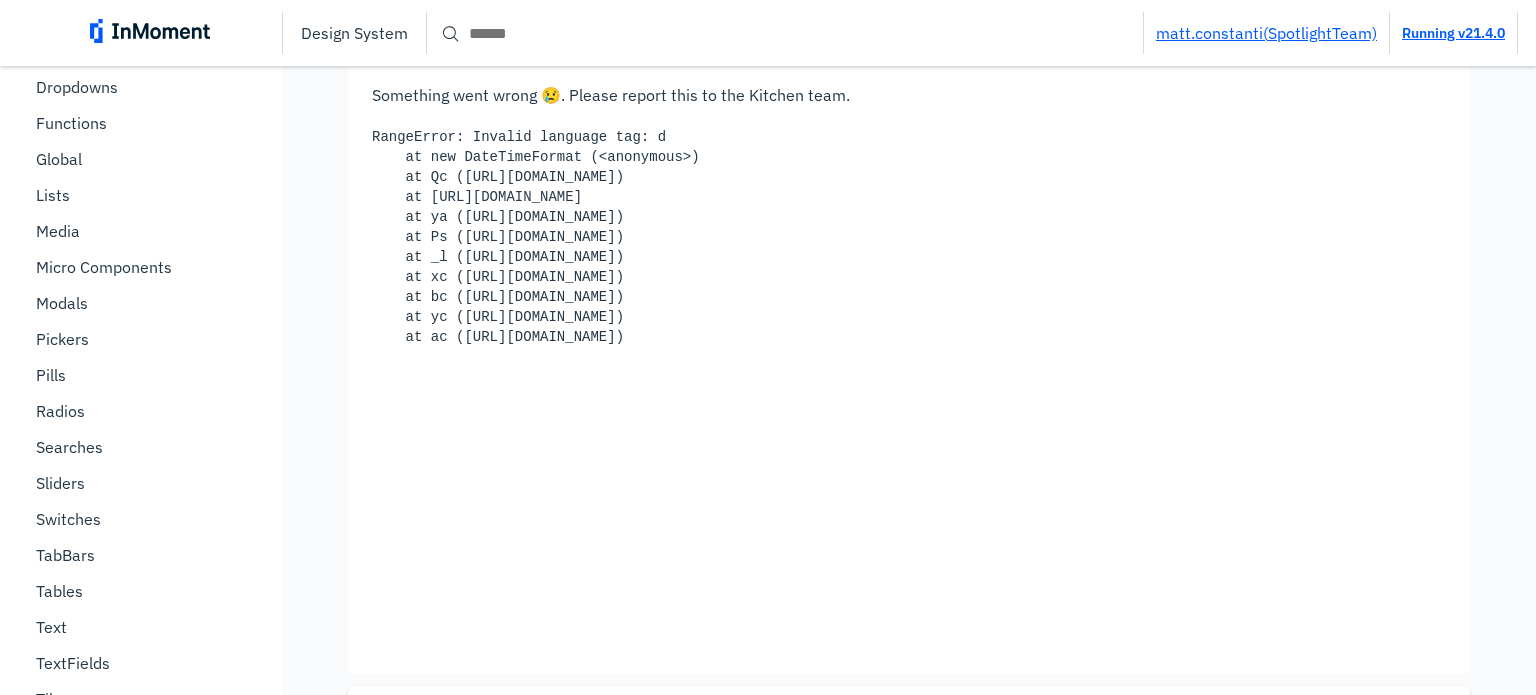 click on "Playground" at bounding box center [412, 37] 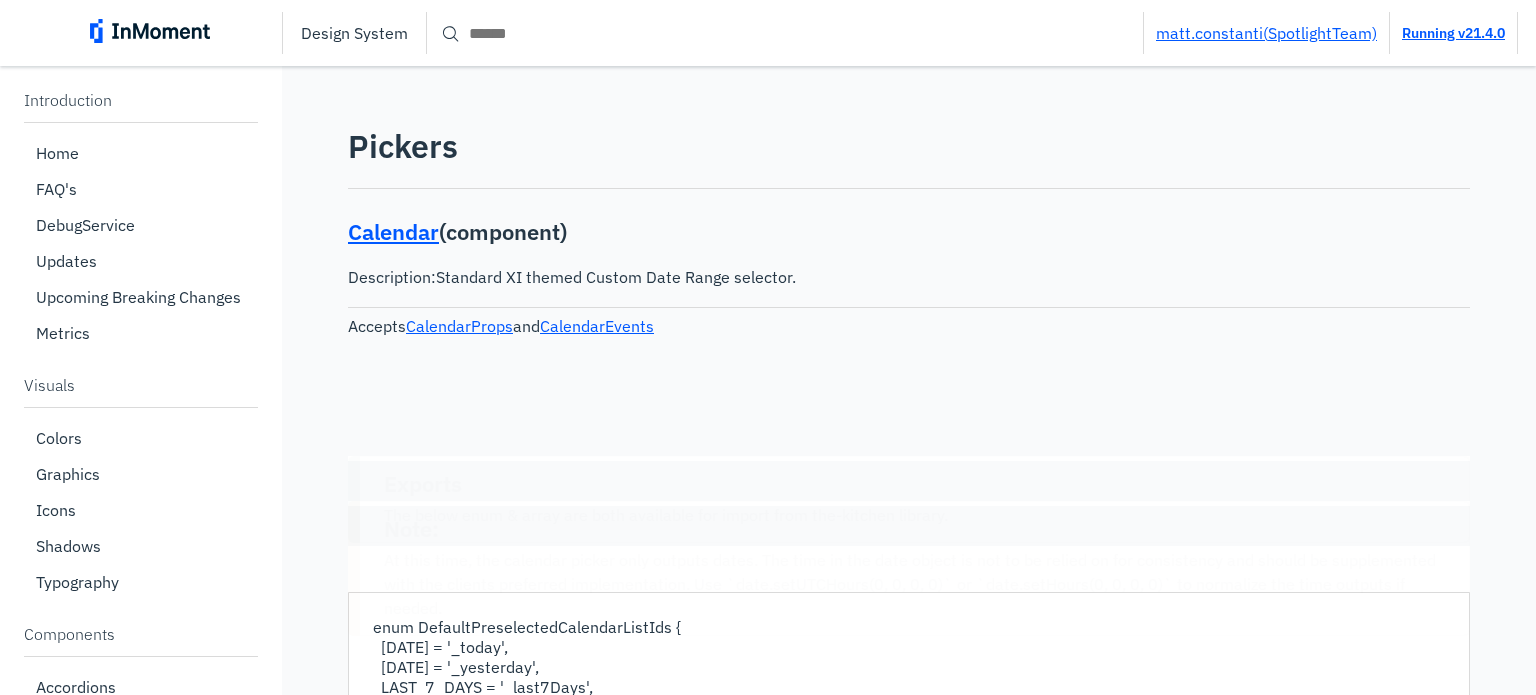 scroll, scrollTop: 0, scrollLeft: 0, axis: both 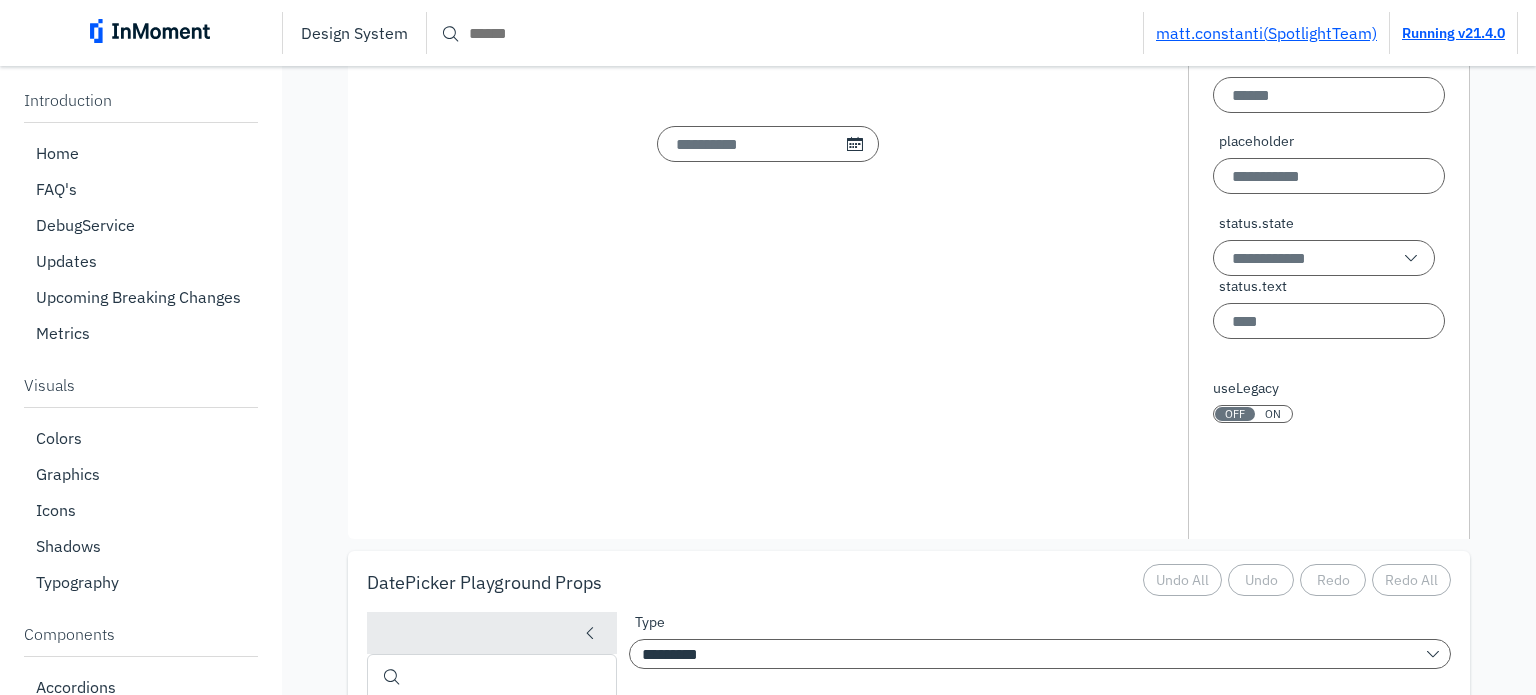 click at bounding box center [768, 144] 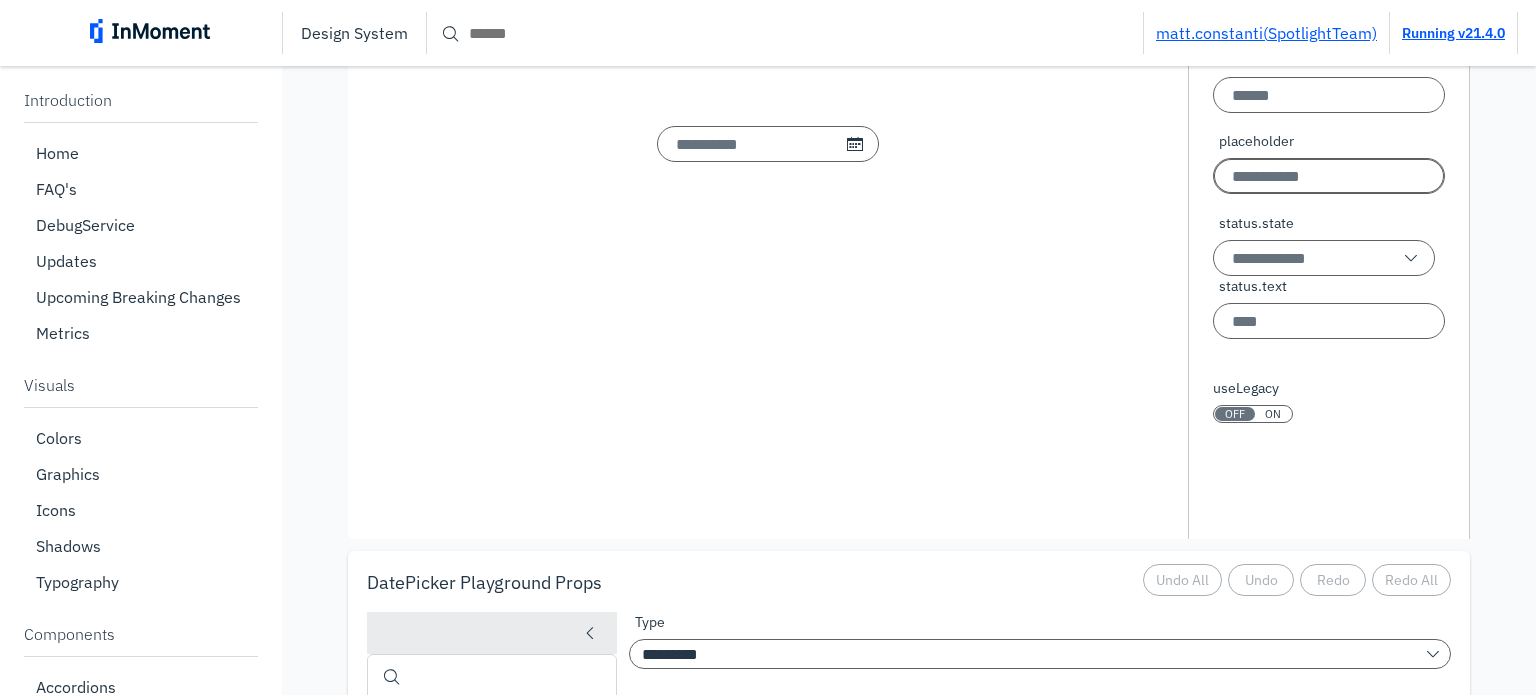 click on "placeholder" at bounding box center [1329, 176] 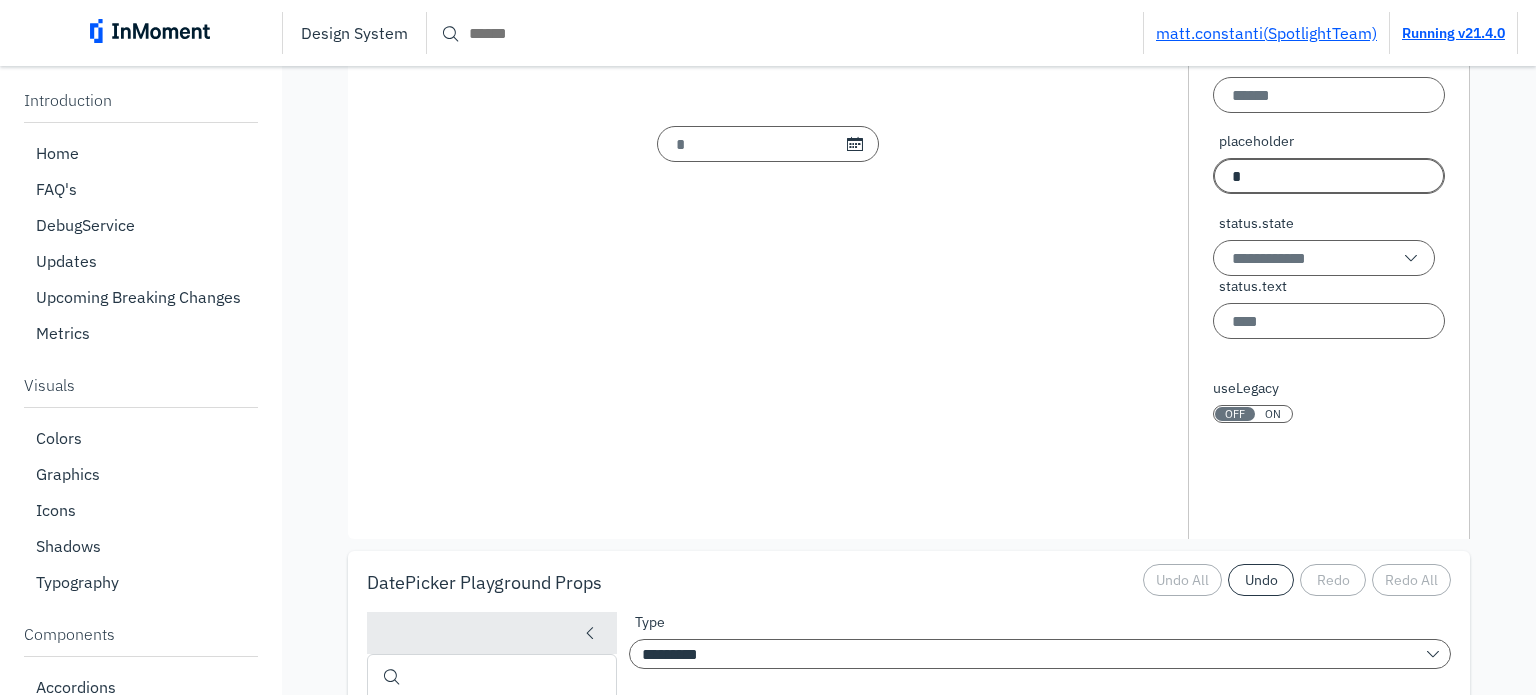 type 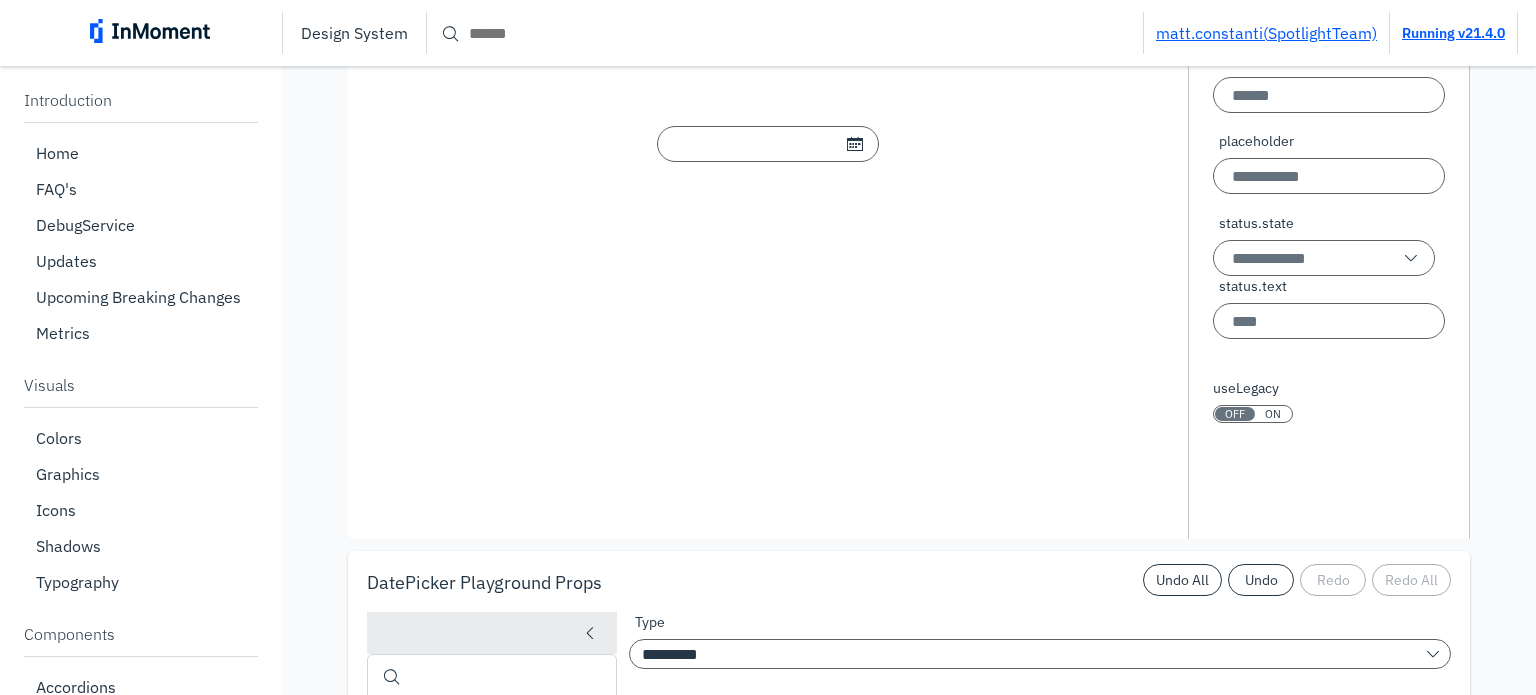 click at bounding box center [768, 144] 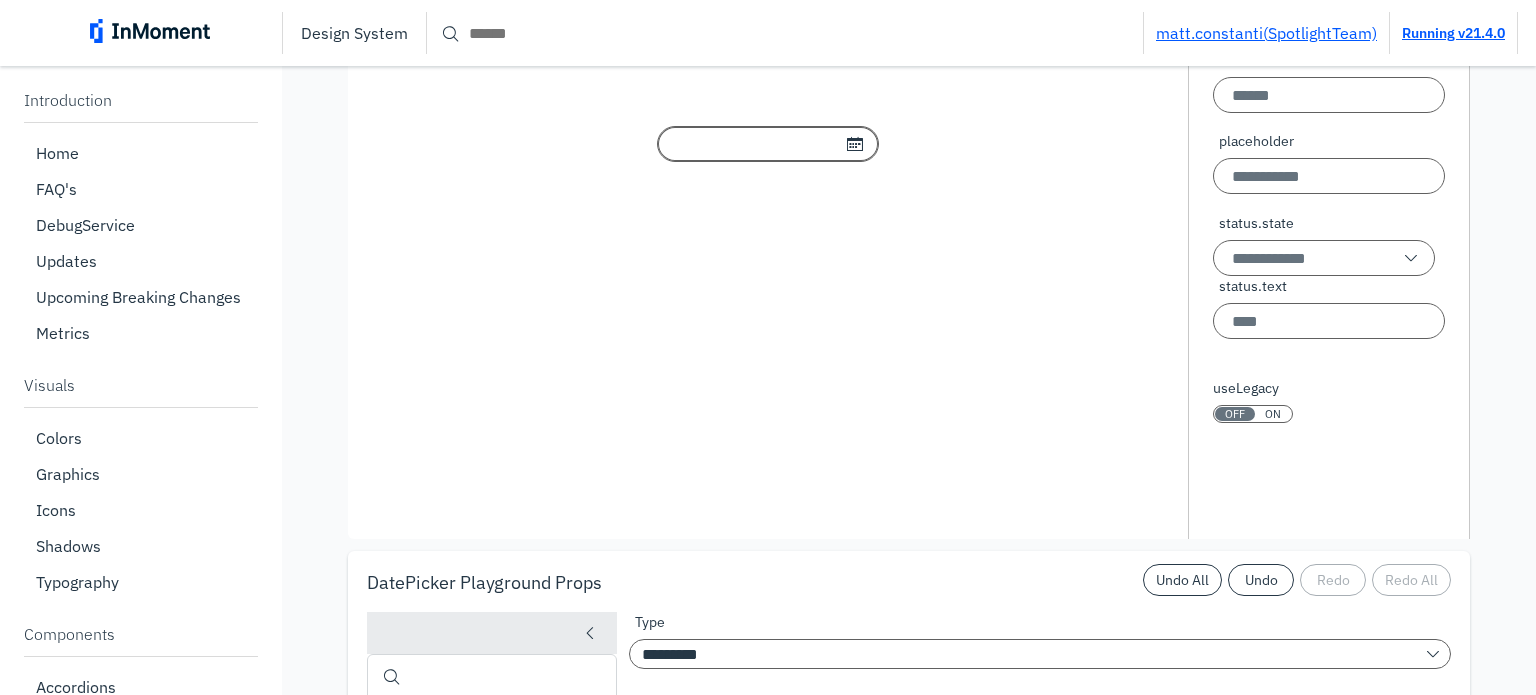 click at bounding box center (768, 144) 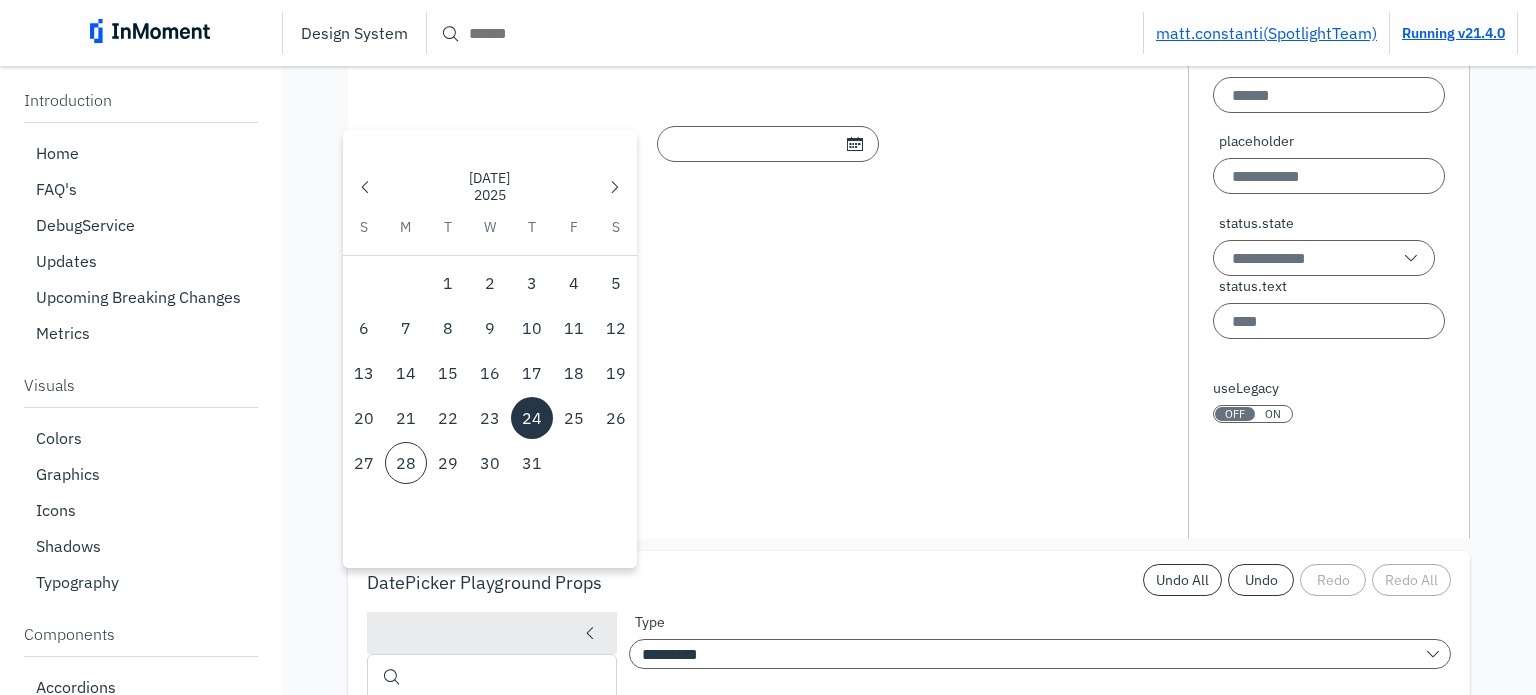click on "24" at bounding box center (532, 418) 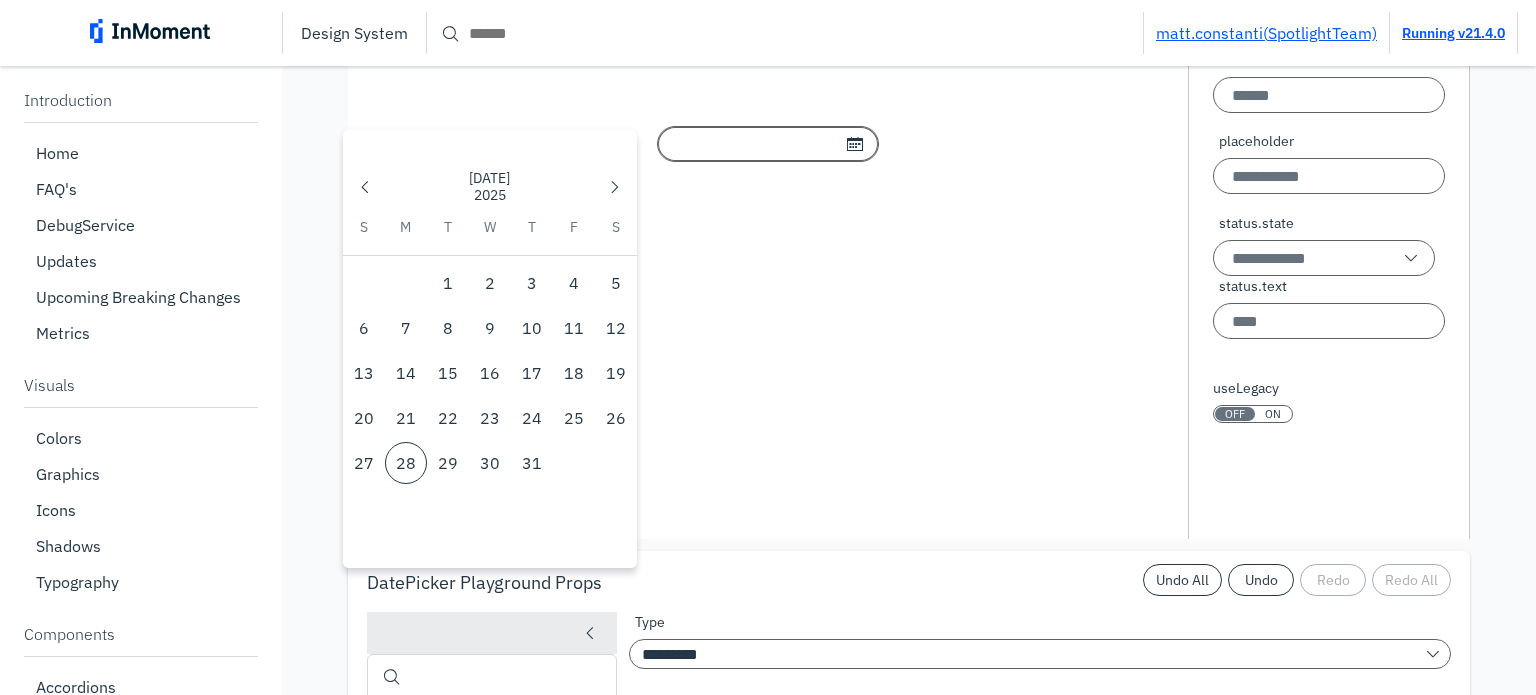 type on "**********" 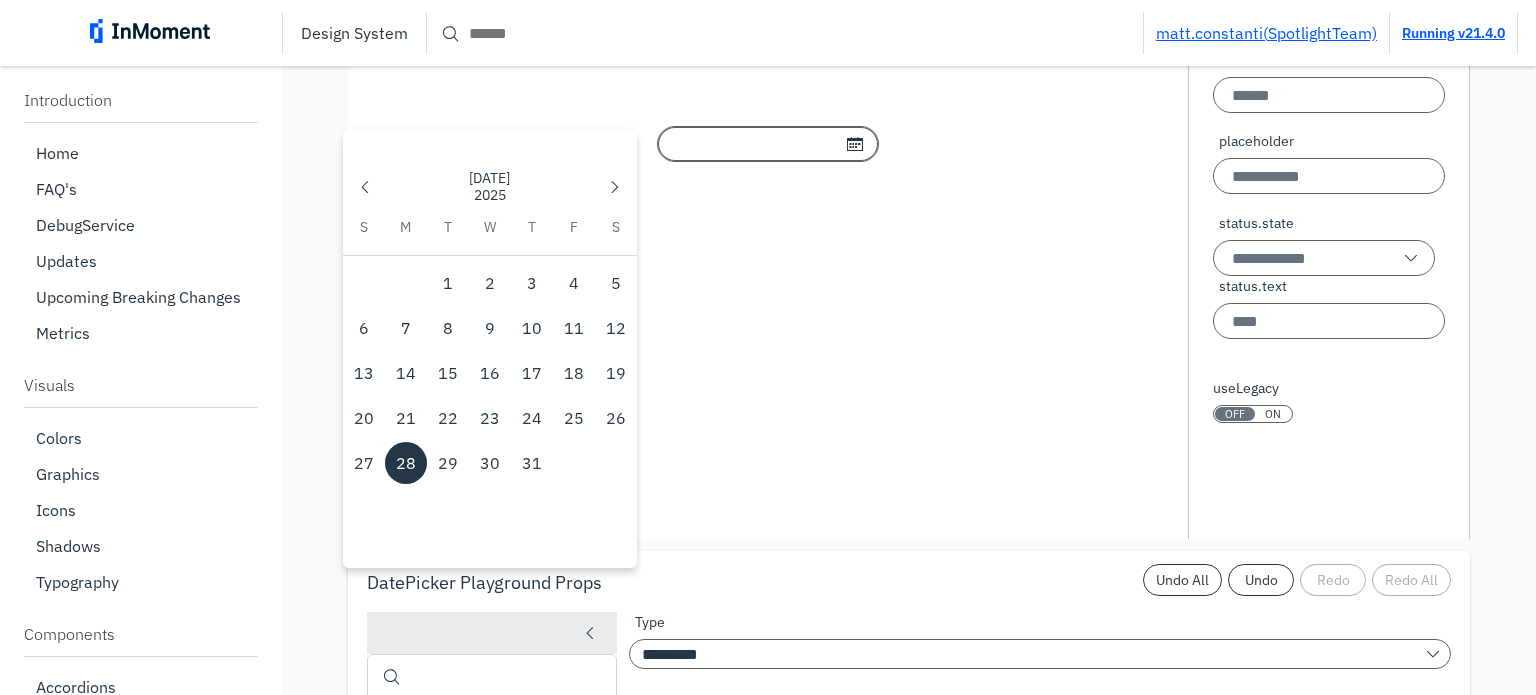 type 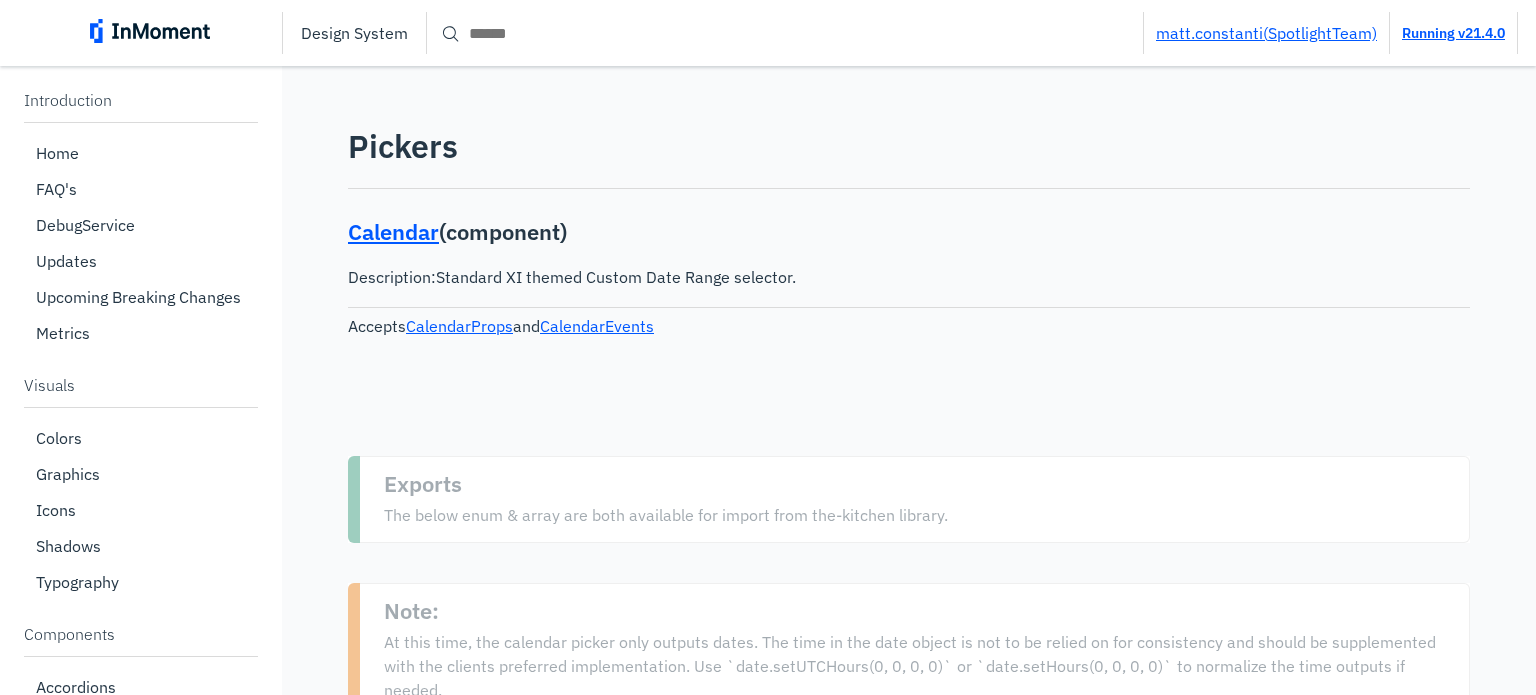 scroll, scrollTop: 0, scrollLeft: 0, axis: both 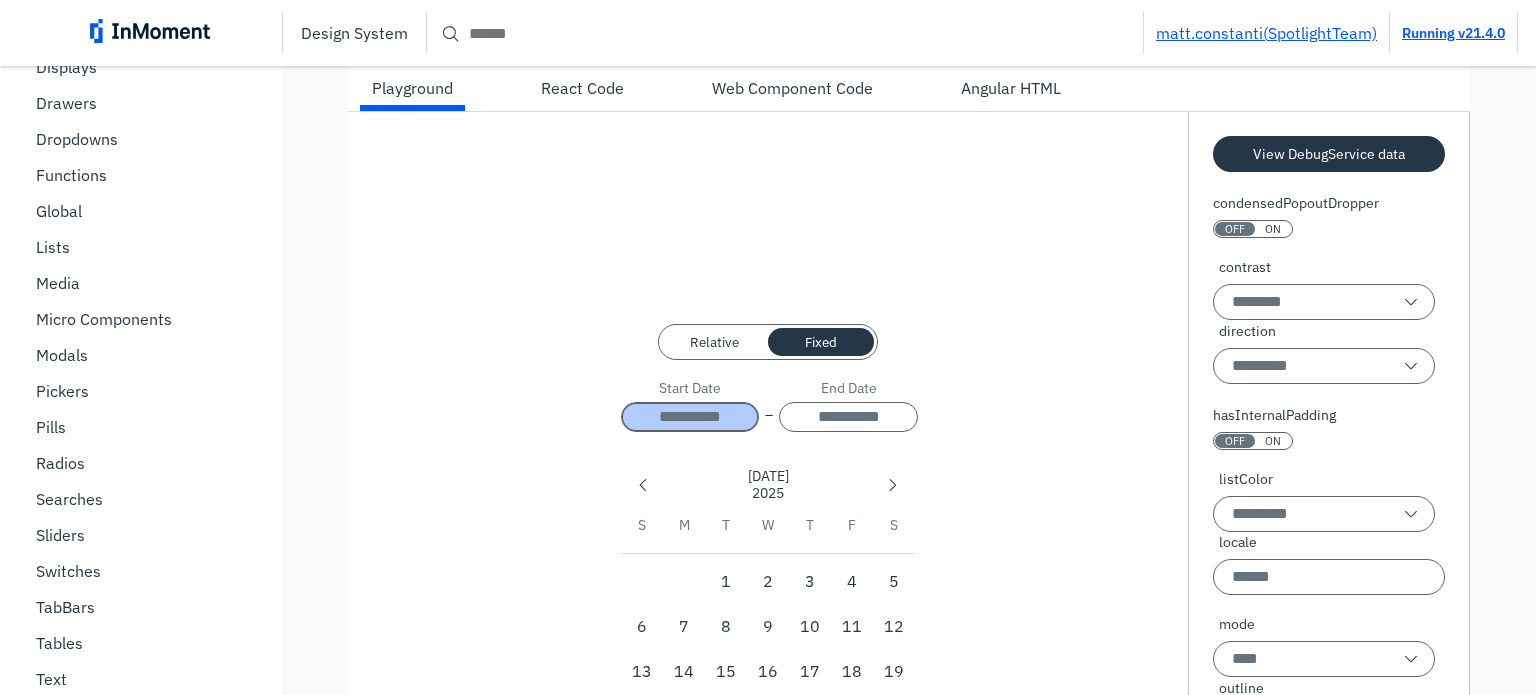 drag, startPoint x: 633, startPoint y: 442, endPoint x: 738, endPoint y: 439, distance: 105.04285 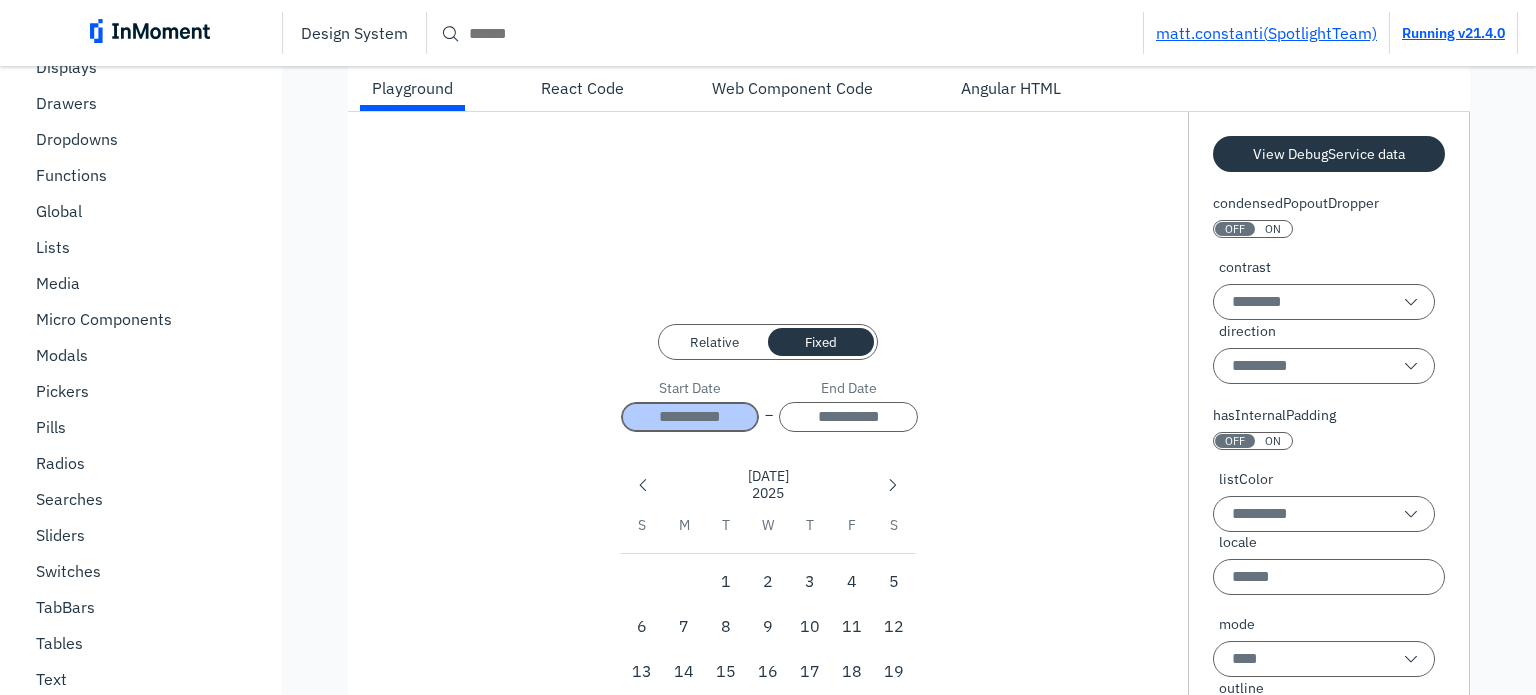 click on "Start Date" at bounding box center (690, 417) 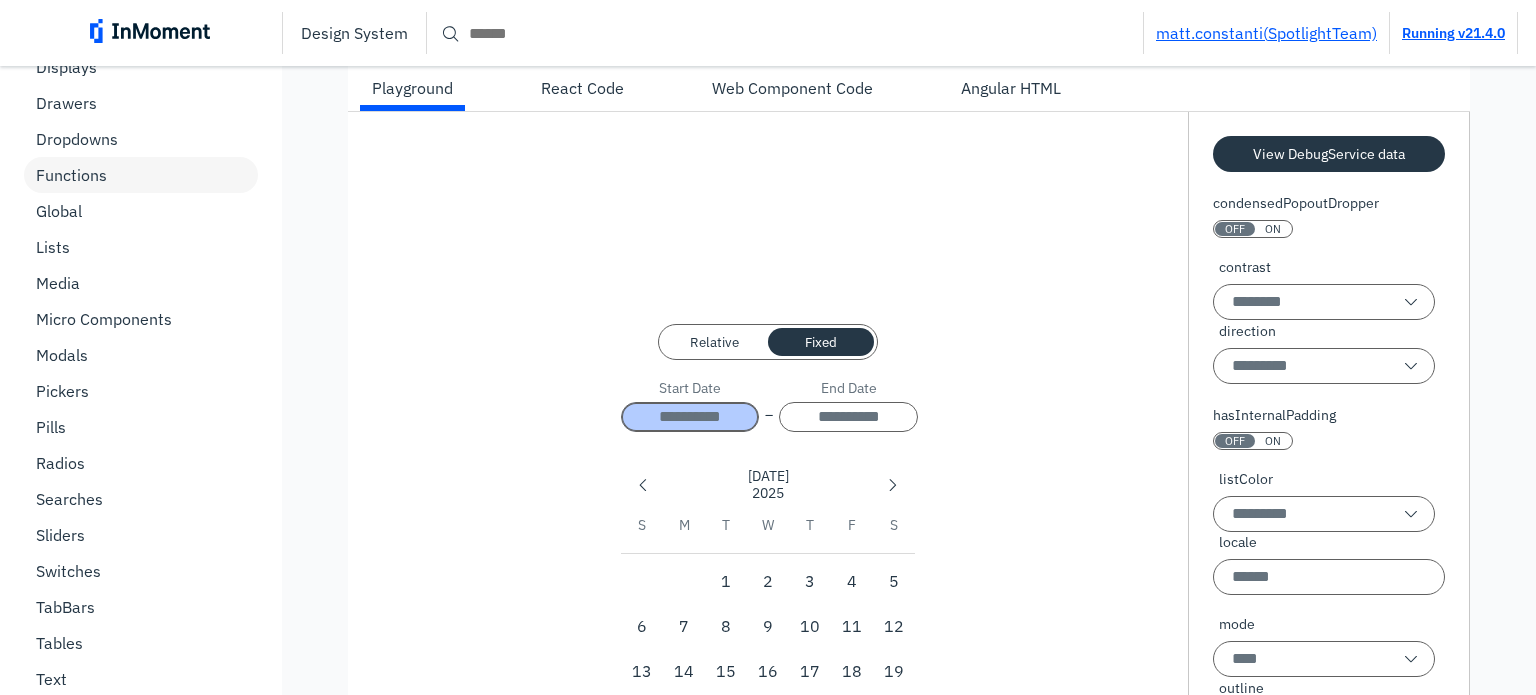 scroll, scrollTop: 500, scrollLeft: 0, axis: vertical 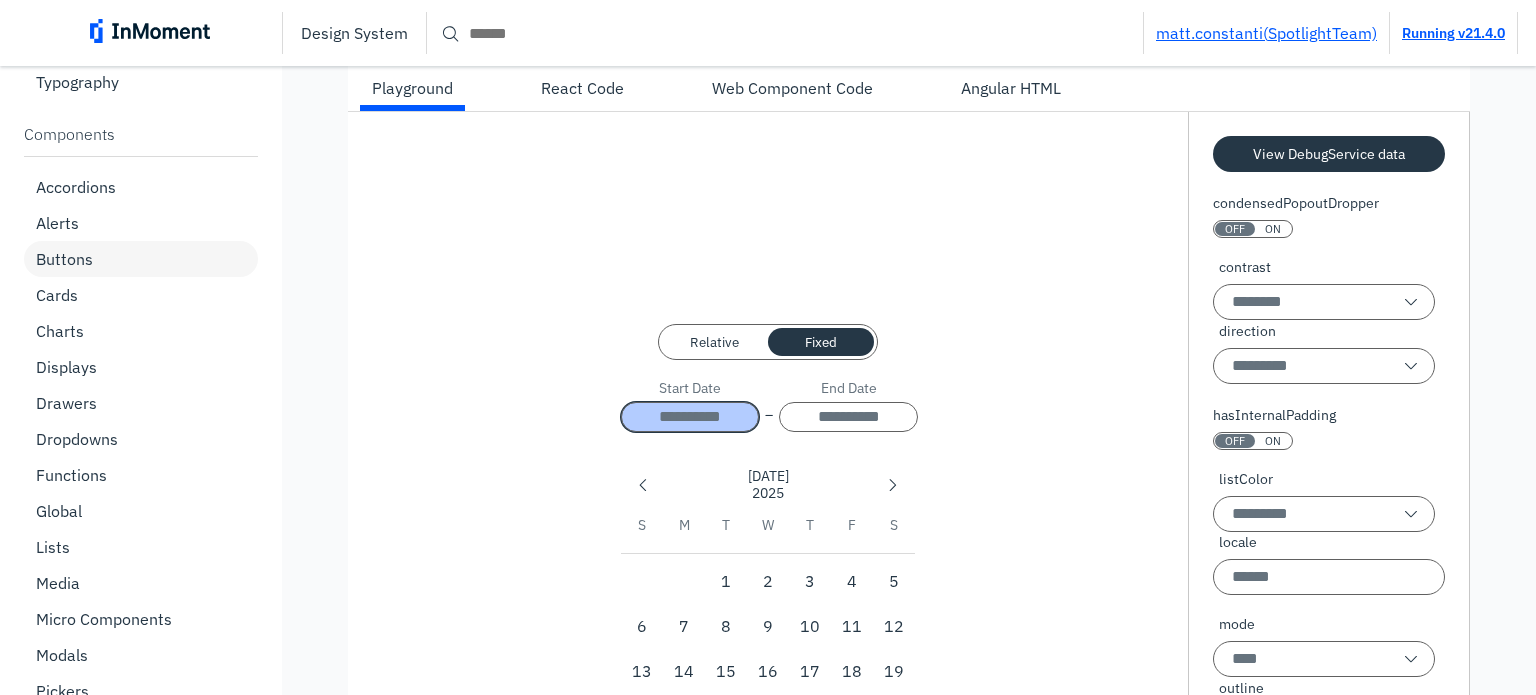 click on "Buttons" at bounding box center [64, 259] 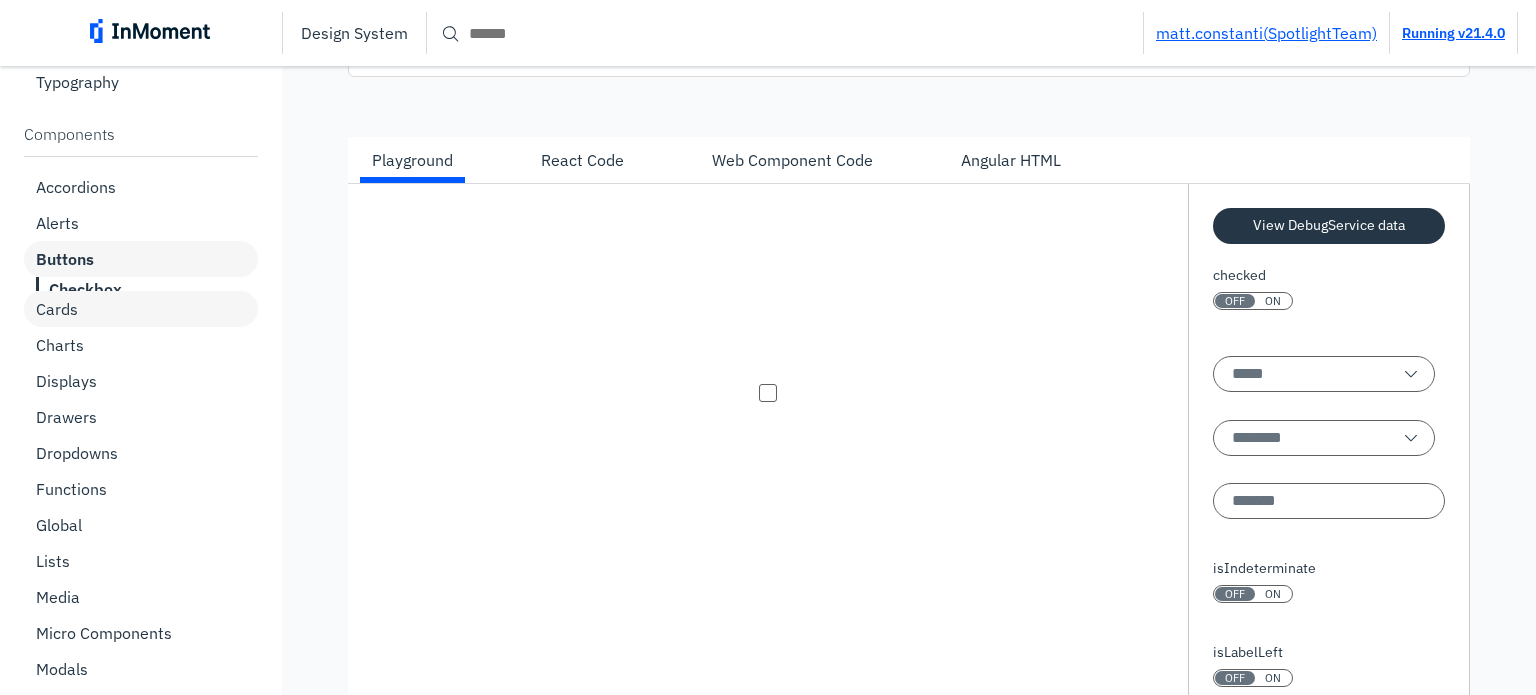 type on "*****" 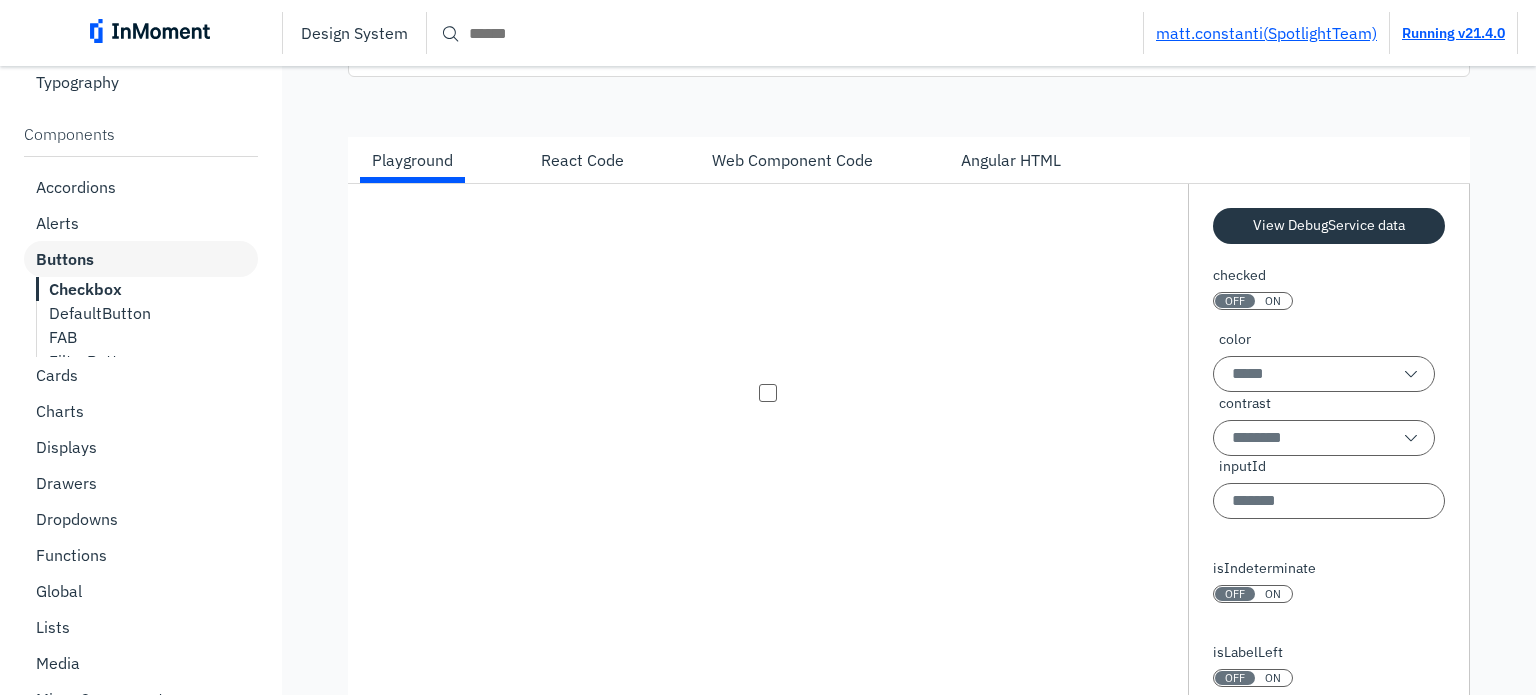 scroll, scrollTop: 0, scrollLeft: 0, axis: both 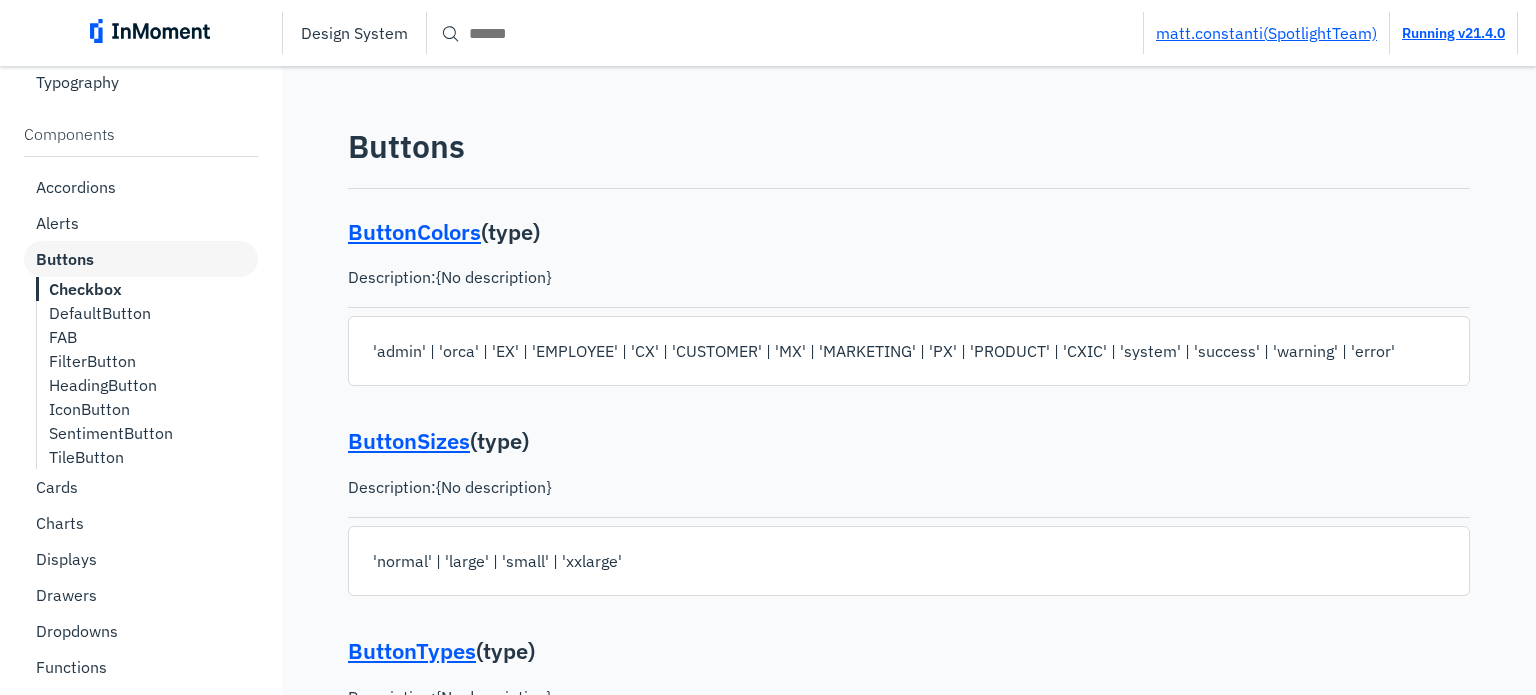 click on "Checkbox" at bounding box center (85, 289) 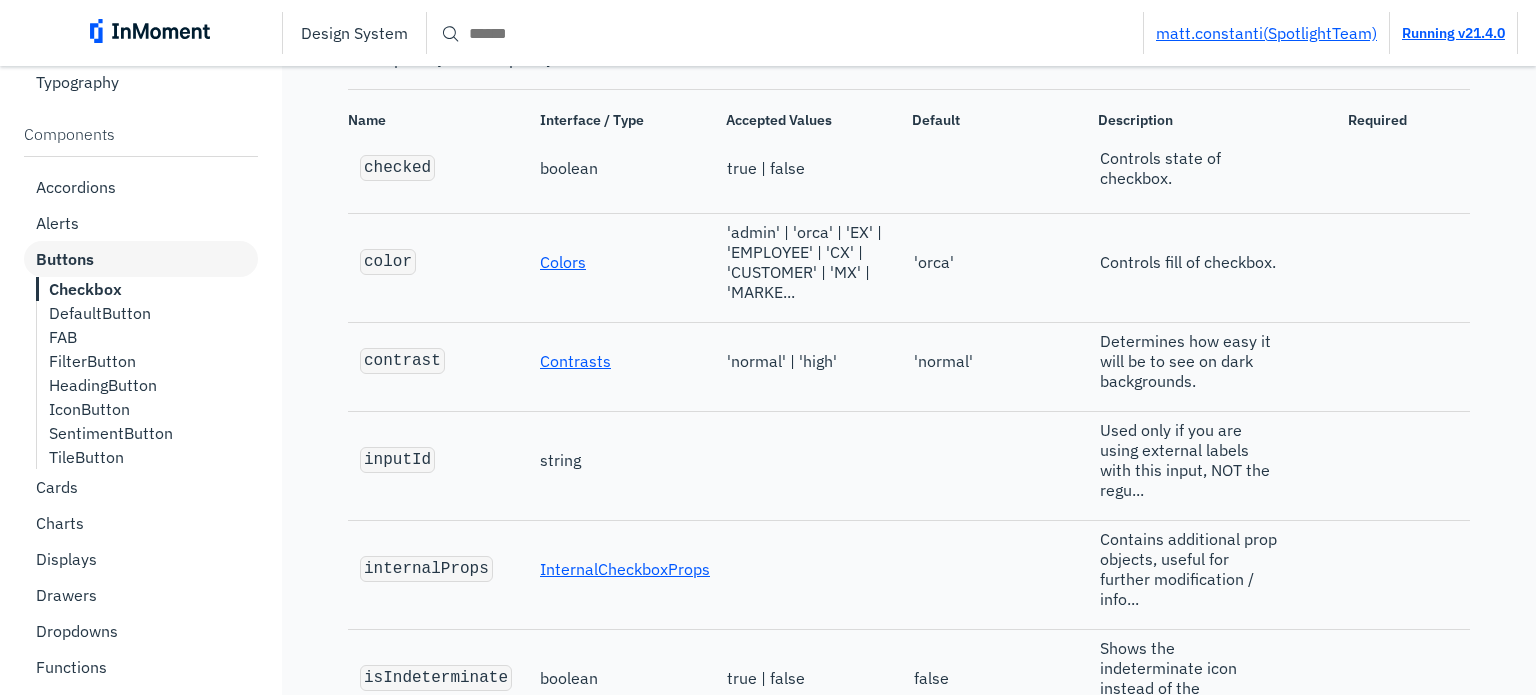 scroll, scrollTop: 1970, scrollLeft: 0, axis: vertical 